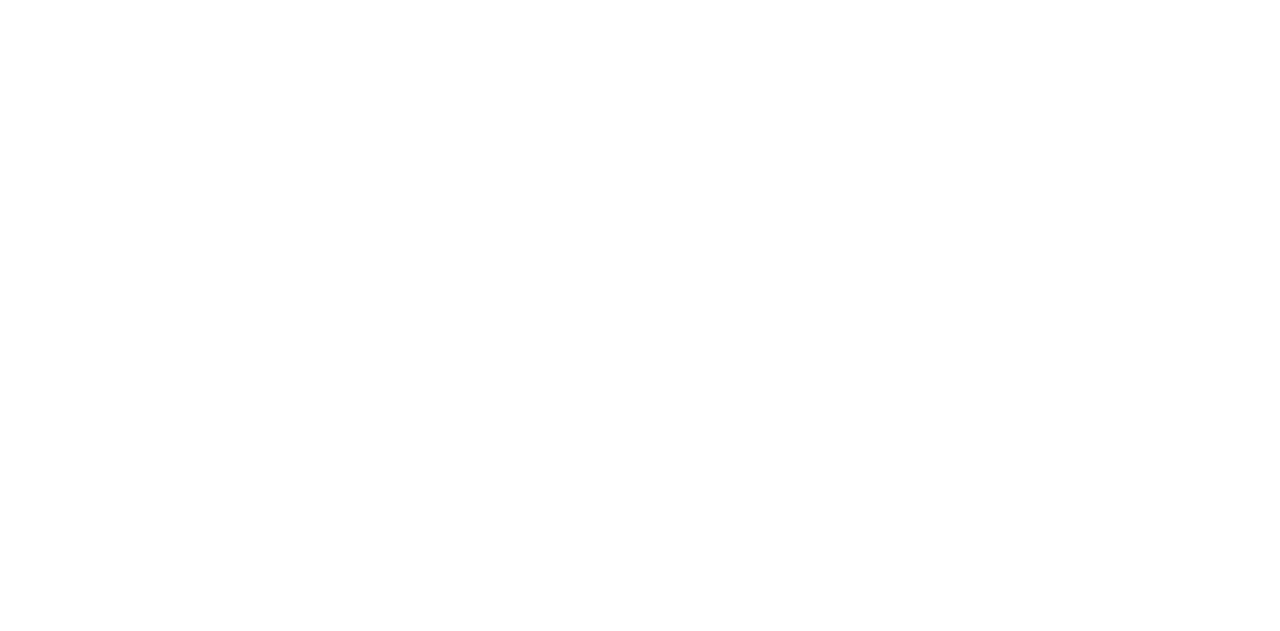 scroll, scrollTop: 0, scrollLeft: 0, axis: both 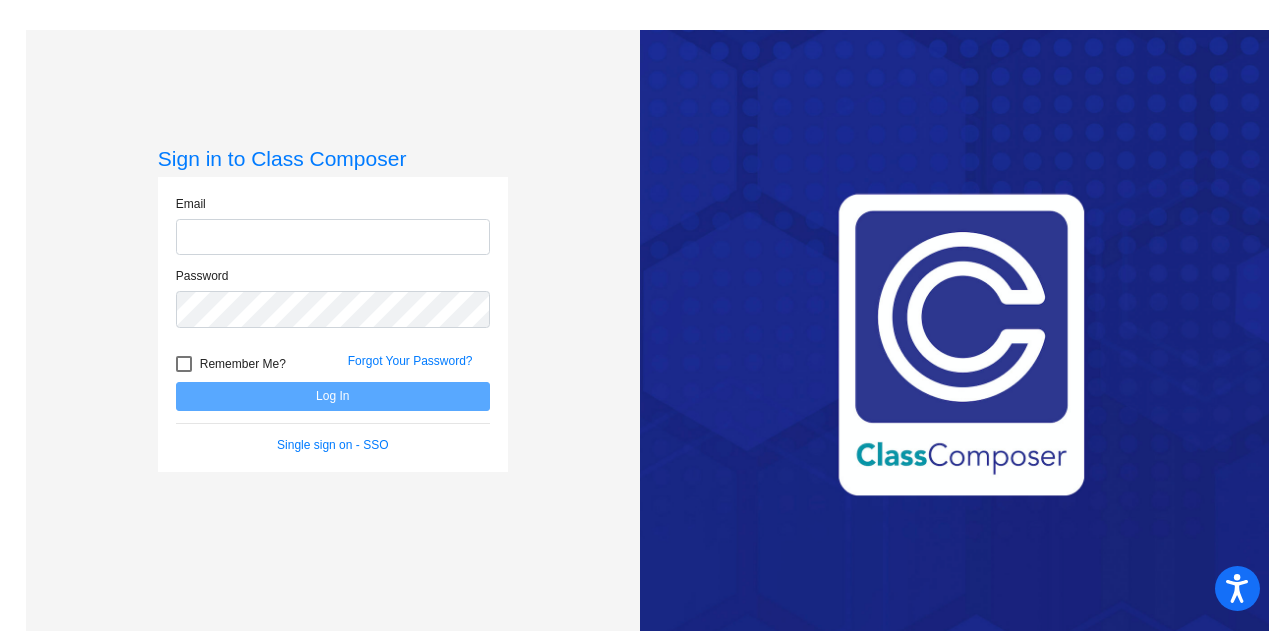 click 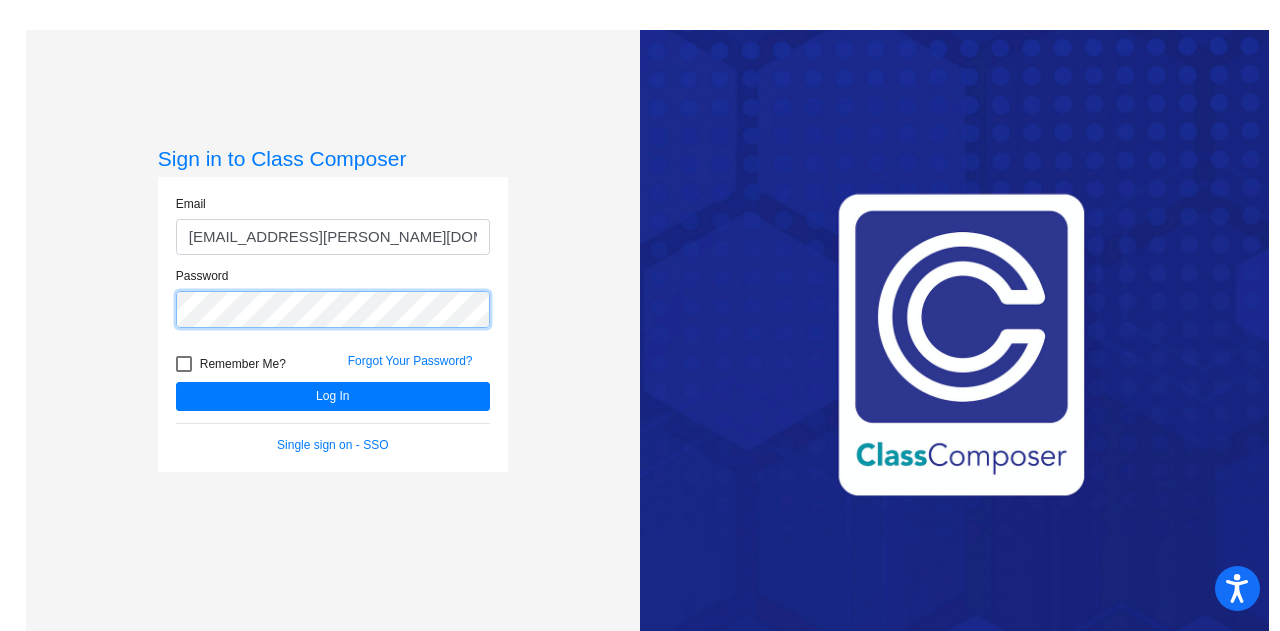 click on "Log In" 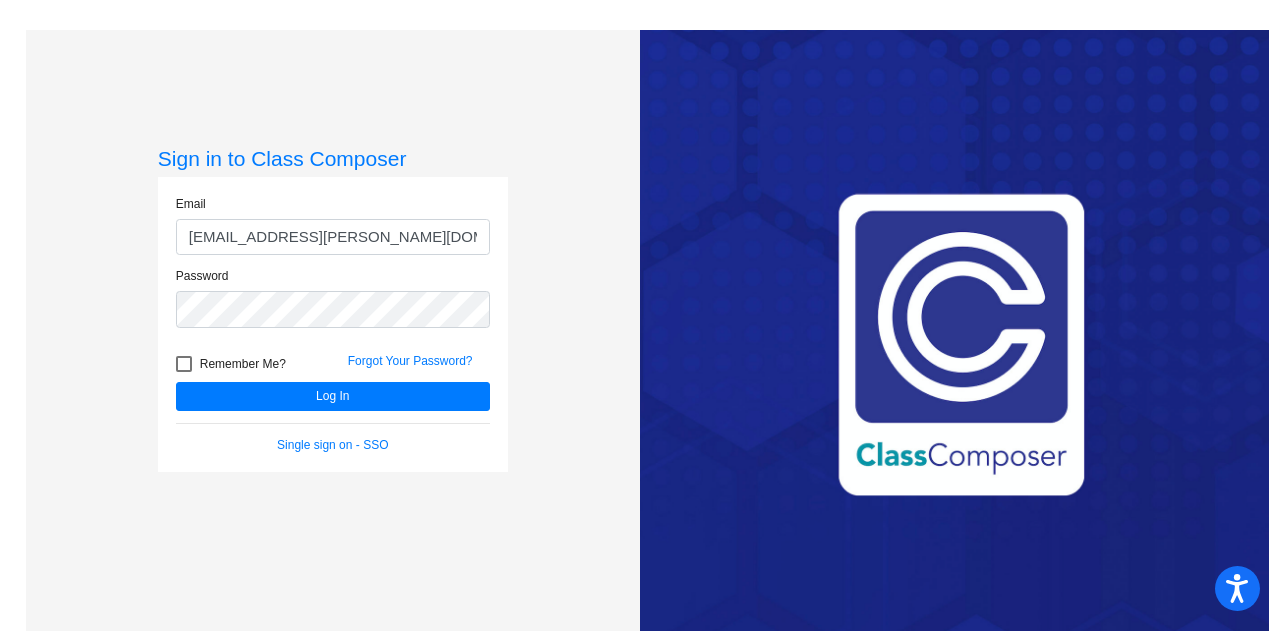 click on "Forgot Your Password?" 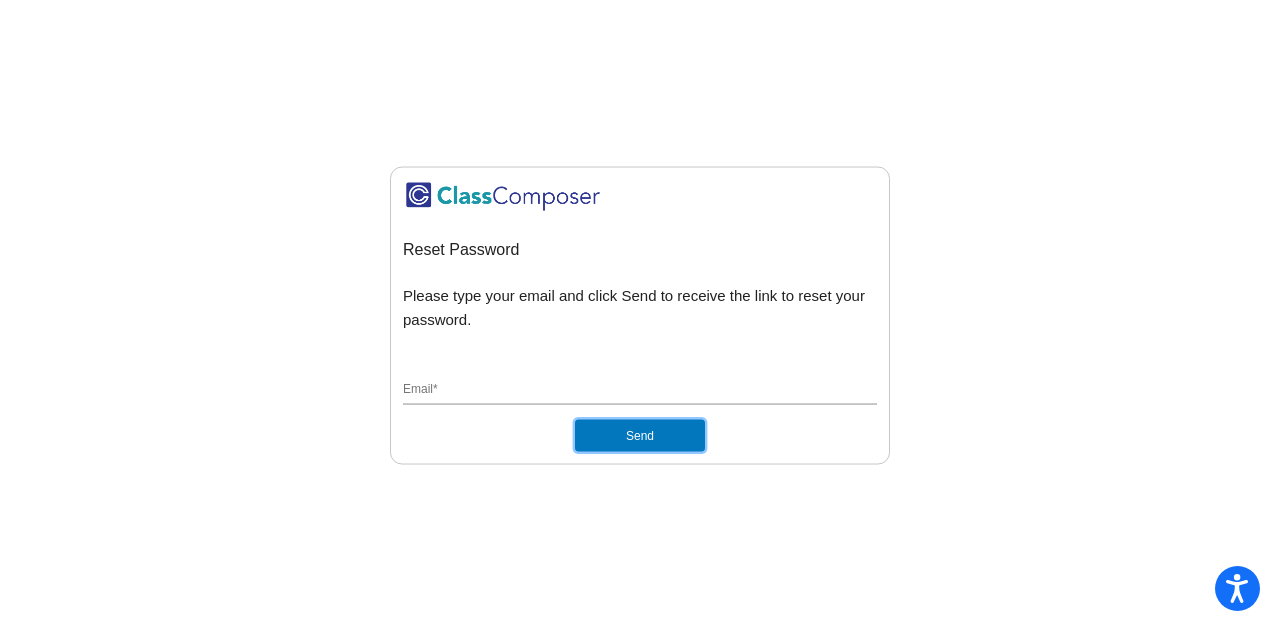 click on "Send" 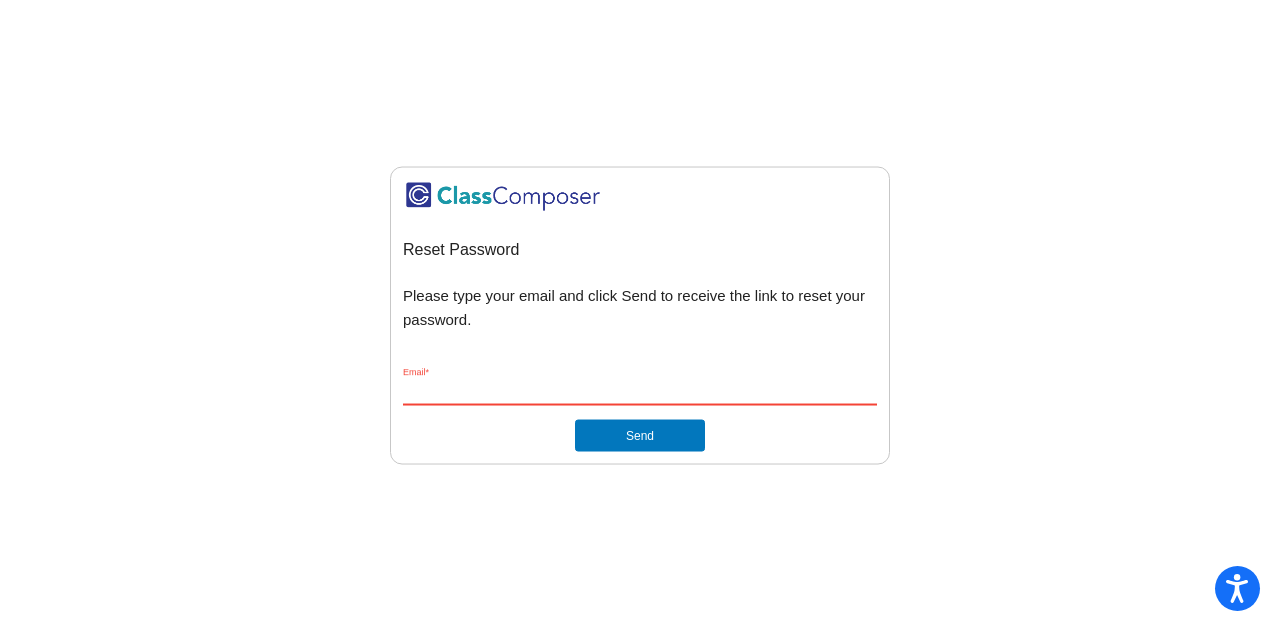 click on "Email  *" at bounding box center [640, 391] 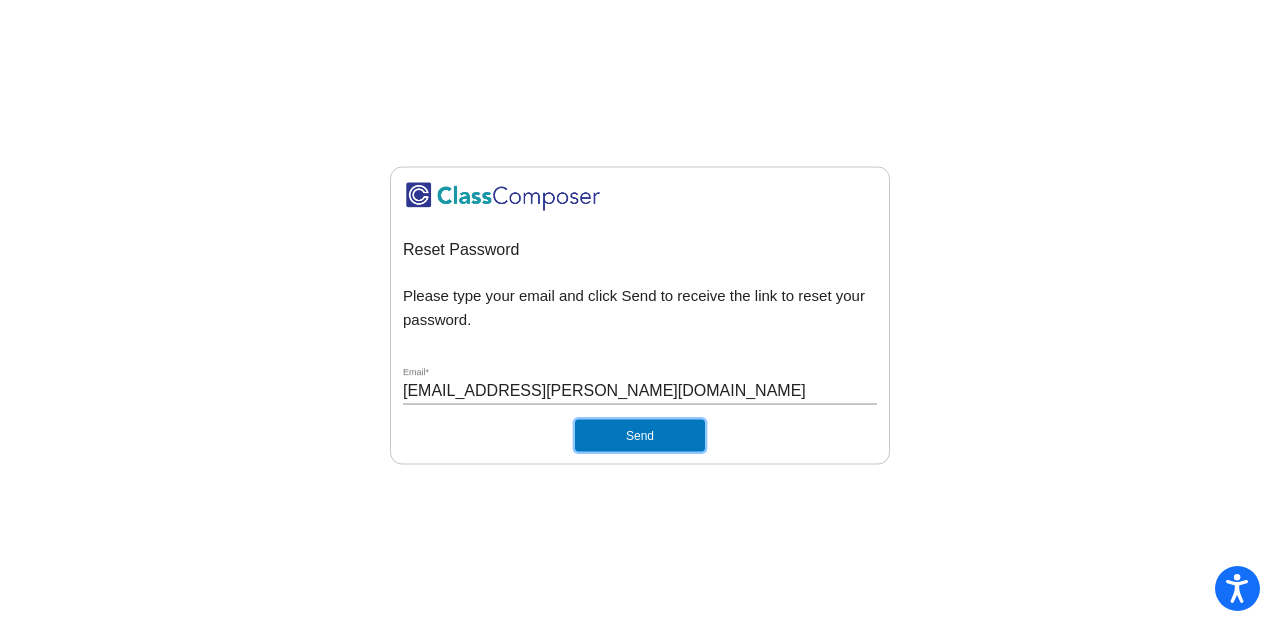 click on "Send" 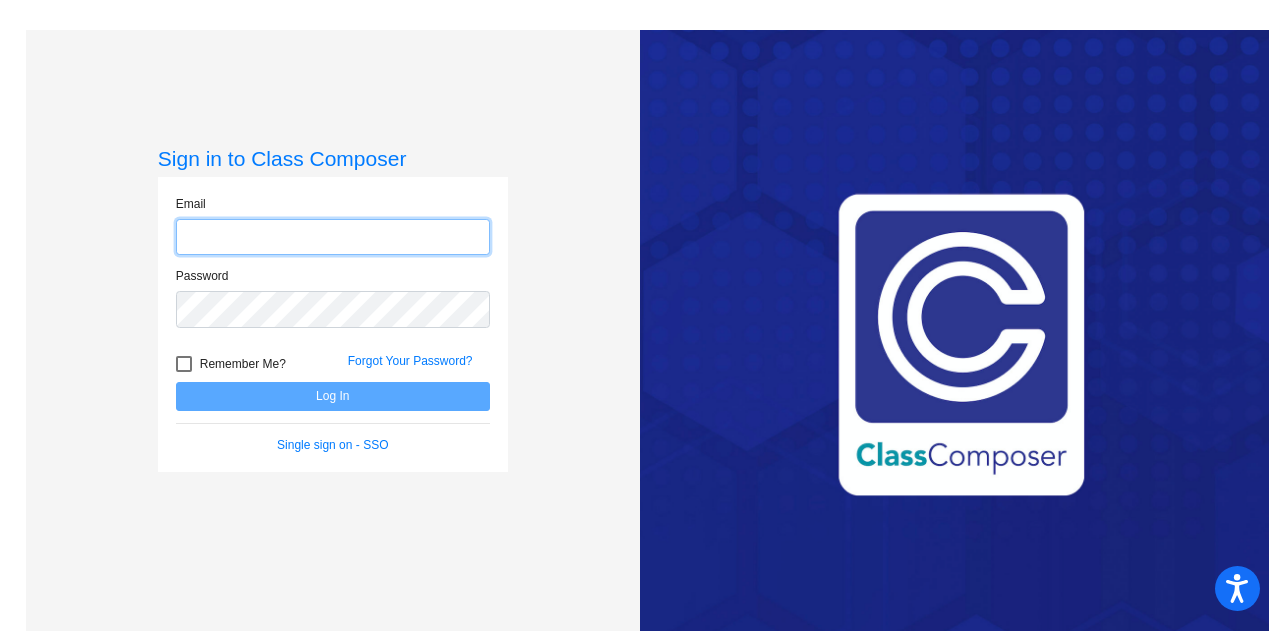 click 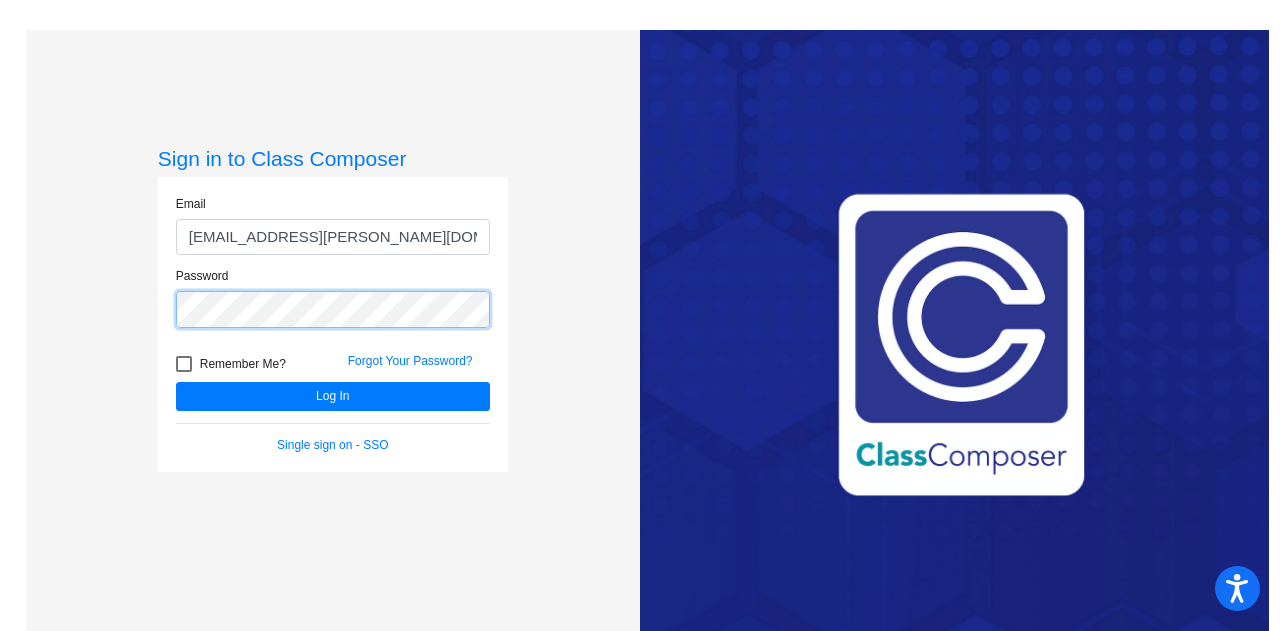 click on "Log In" 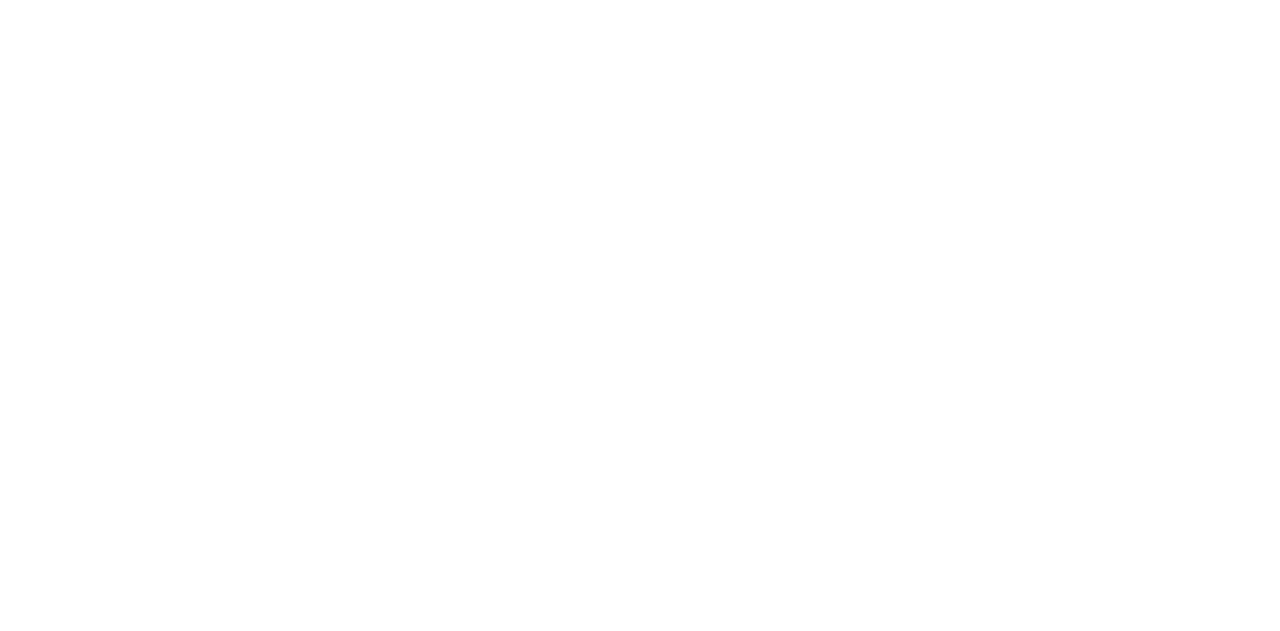 scroll, scrollTop: 0, scrollLeft: 0, axis: both 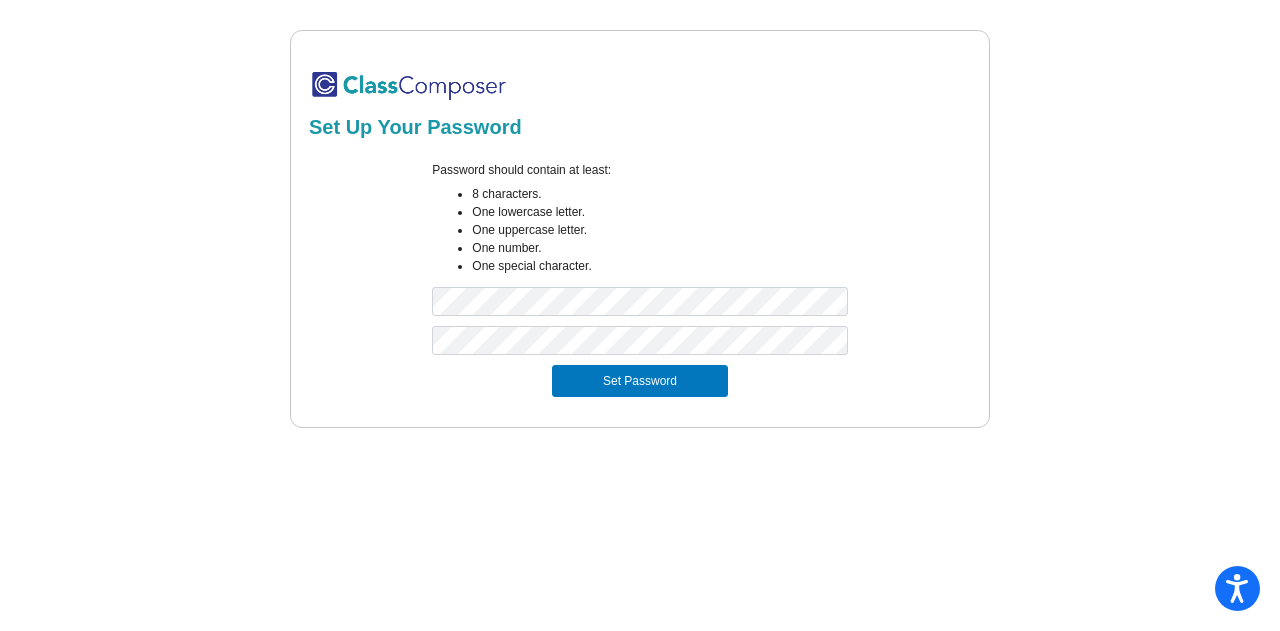 click on "Set Password" at bounding box center (640, 381) 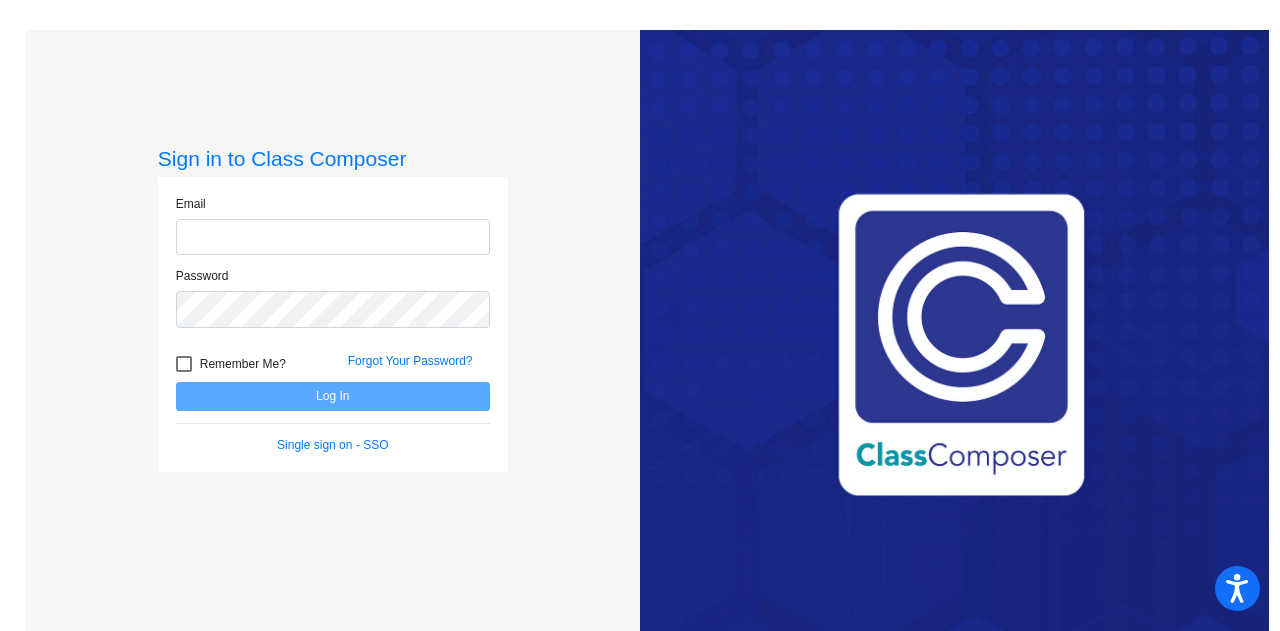 type on "[EMAIL_ADDRESS][PERSON_NAME][DOMAIN_NAME]" 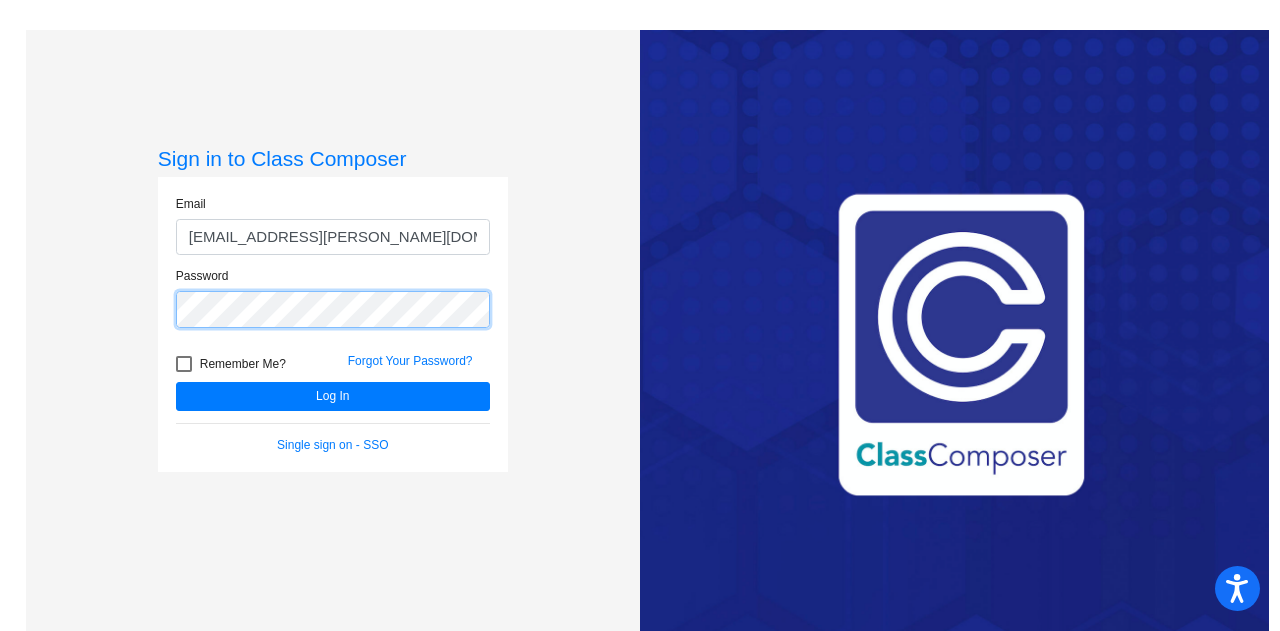 click on "Log In" 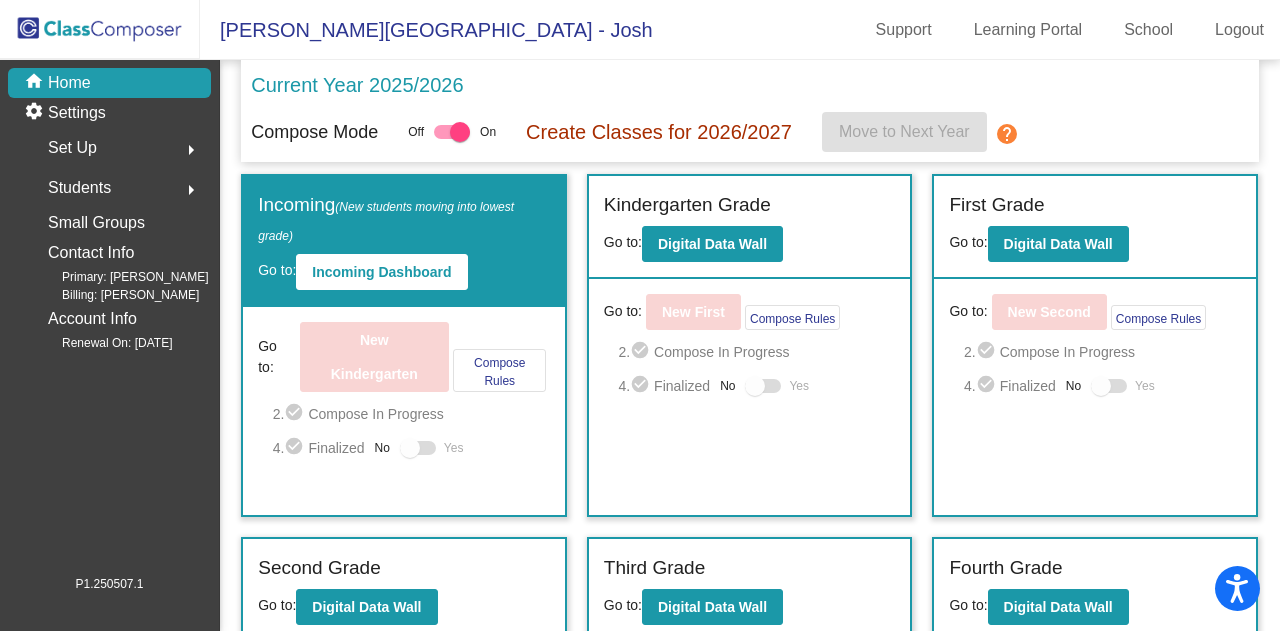 click on "Kindergarten Grade" 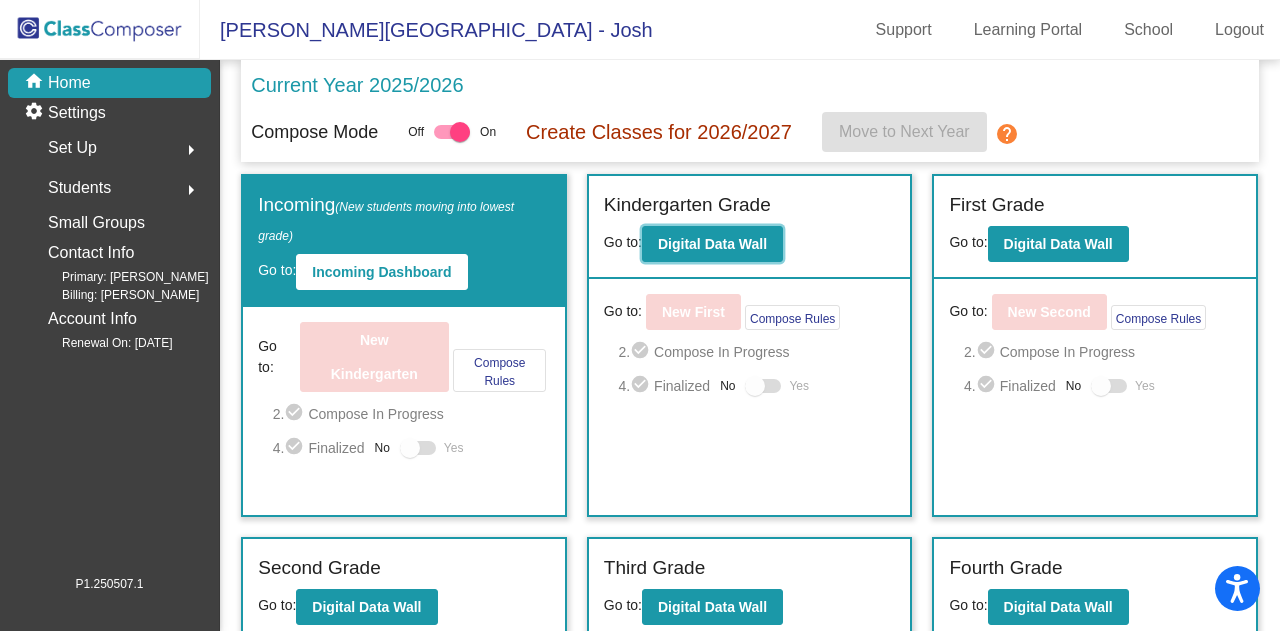 click on "Digital Data Wall" 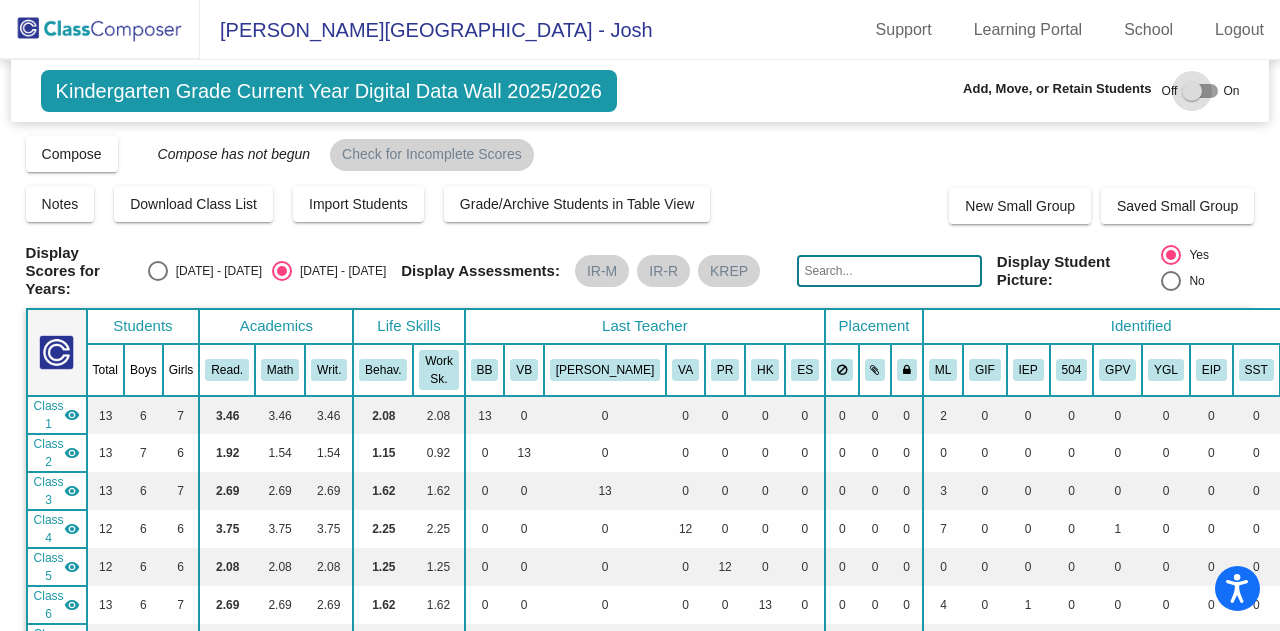 click at bounding box center [1200, 91] 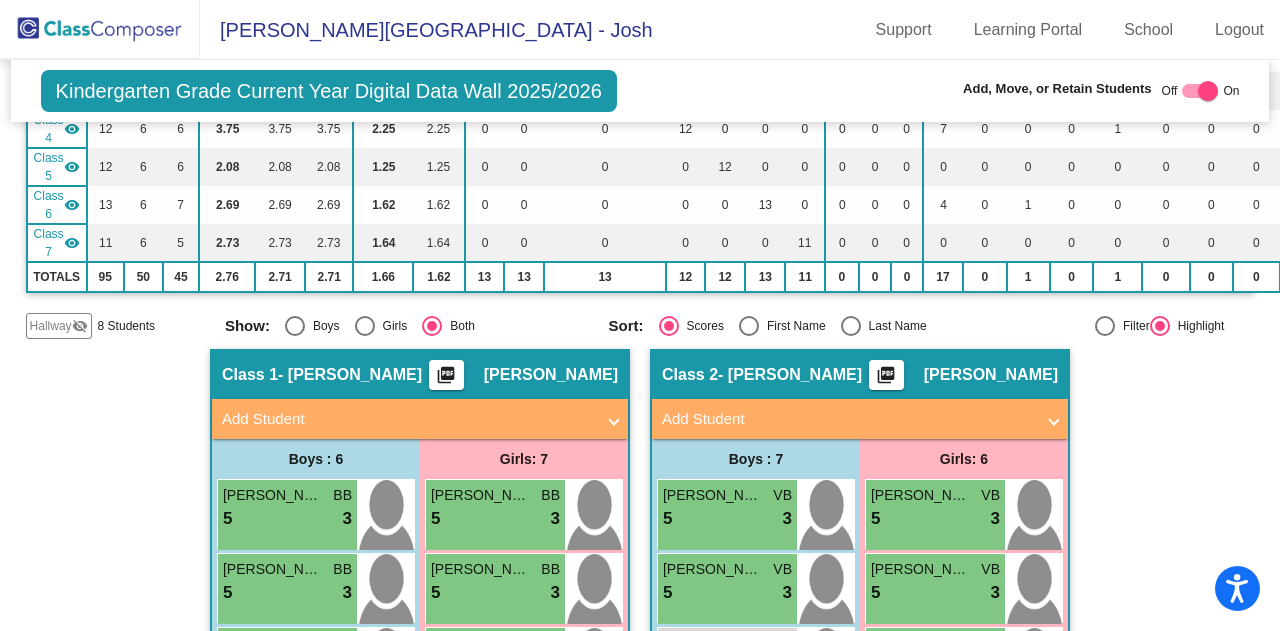 scroll, scrollTop: 600, scrollLeft: 0, axis: vertical 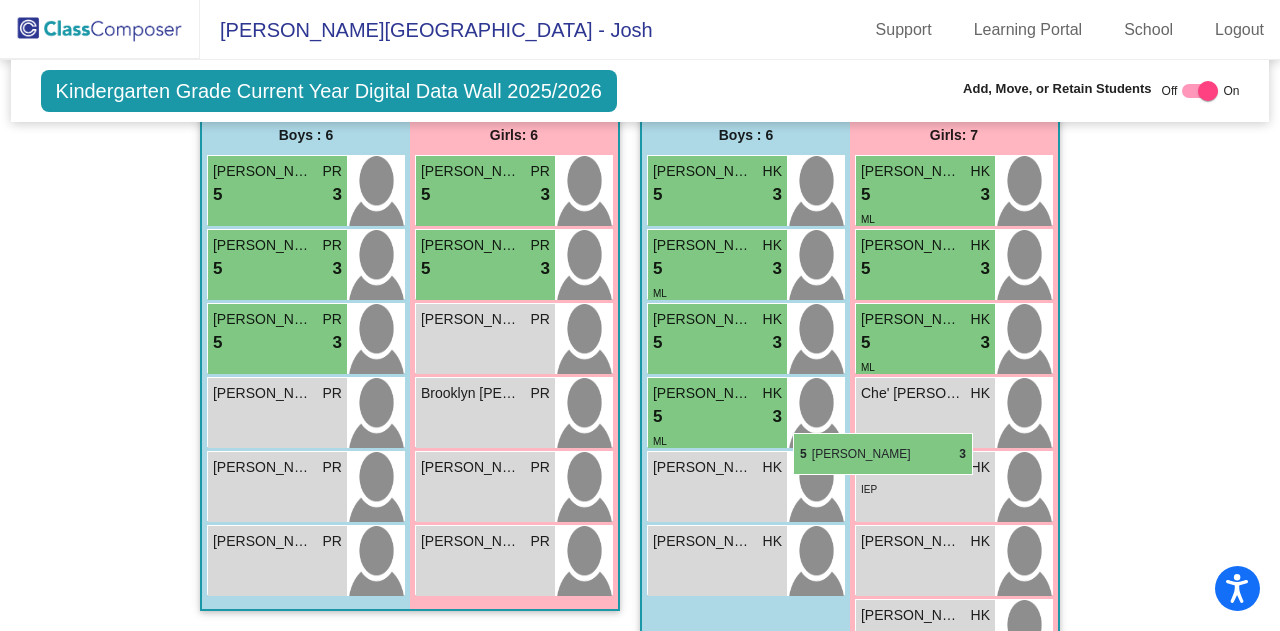 drag, startPoint x: 488, startPoint y: 401, endPoint x: 793, endPoint y: 433, distance: 306.6741 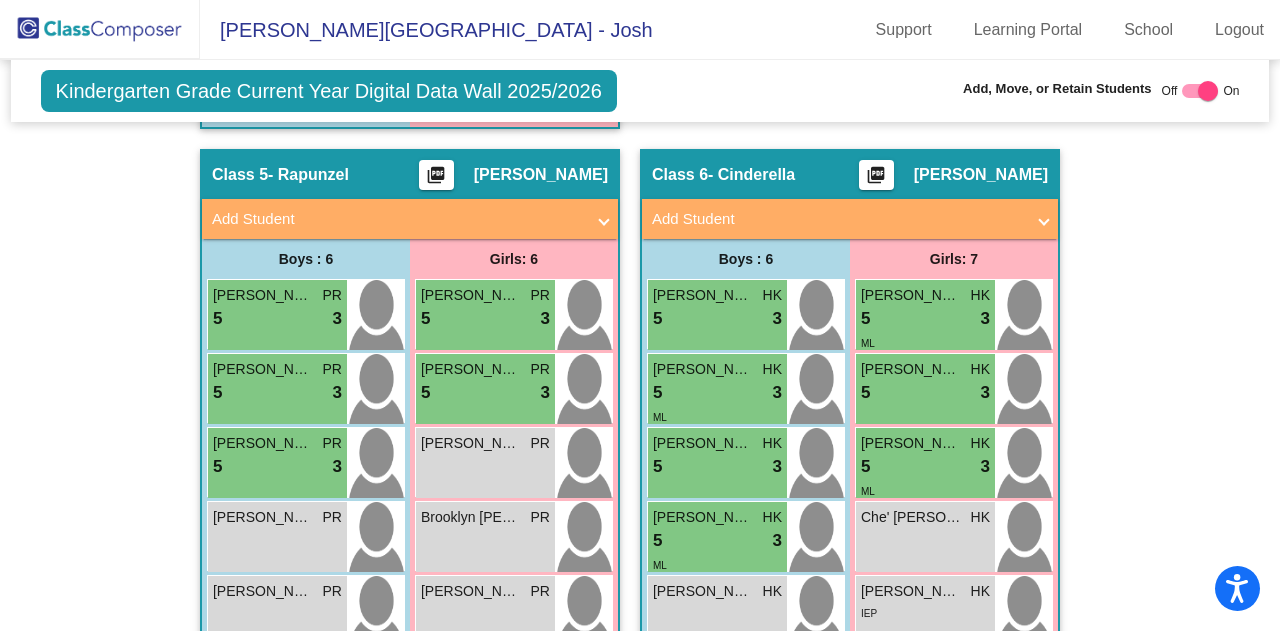 scroll, scrollTop: 620, scrollLeft: 0, axis: vertical 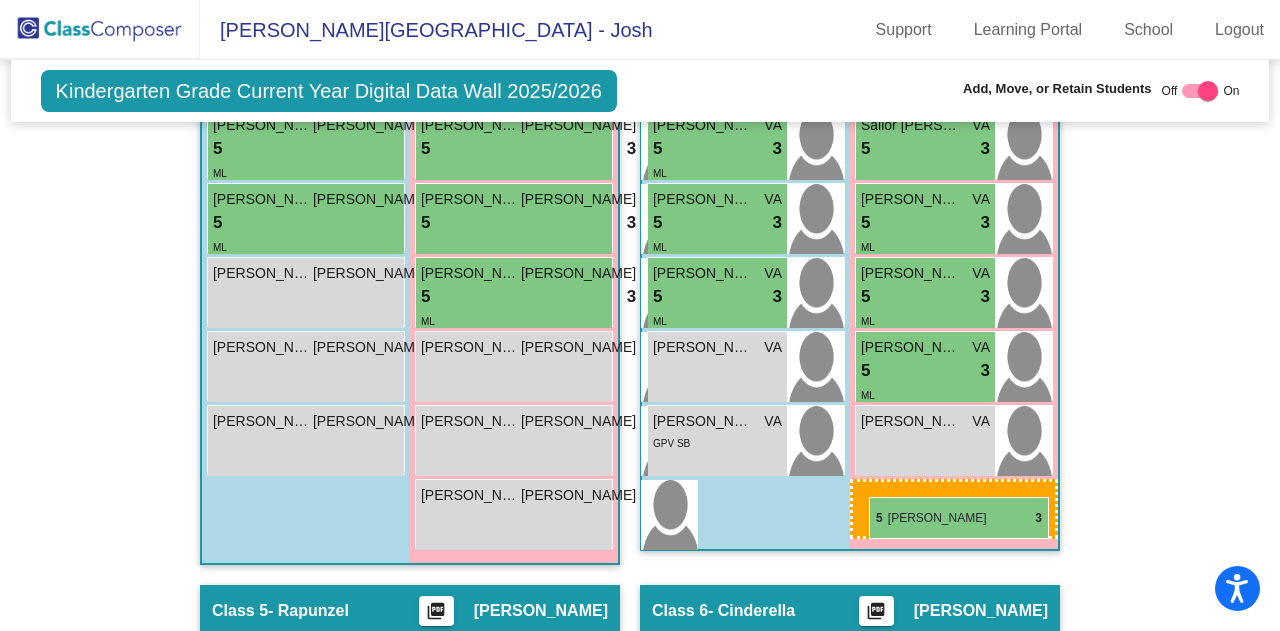 drag, startPoint x: 512, startPoint y: 359, endPoint x: 869, endPoint y: 497, distance: 382.74405 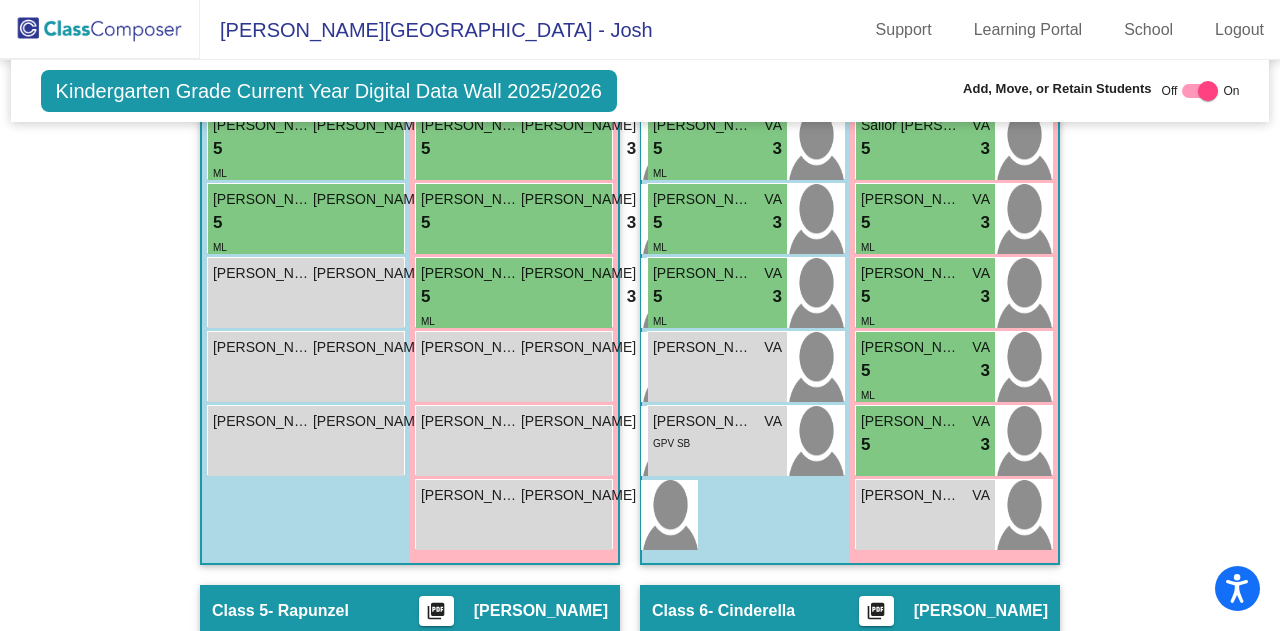 scroll, scrollTop: 2054, scrollLeft: 0, axis: vertical 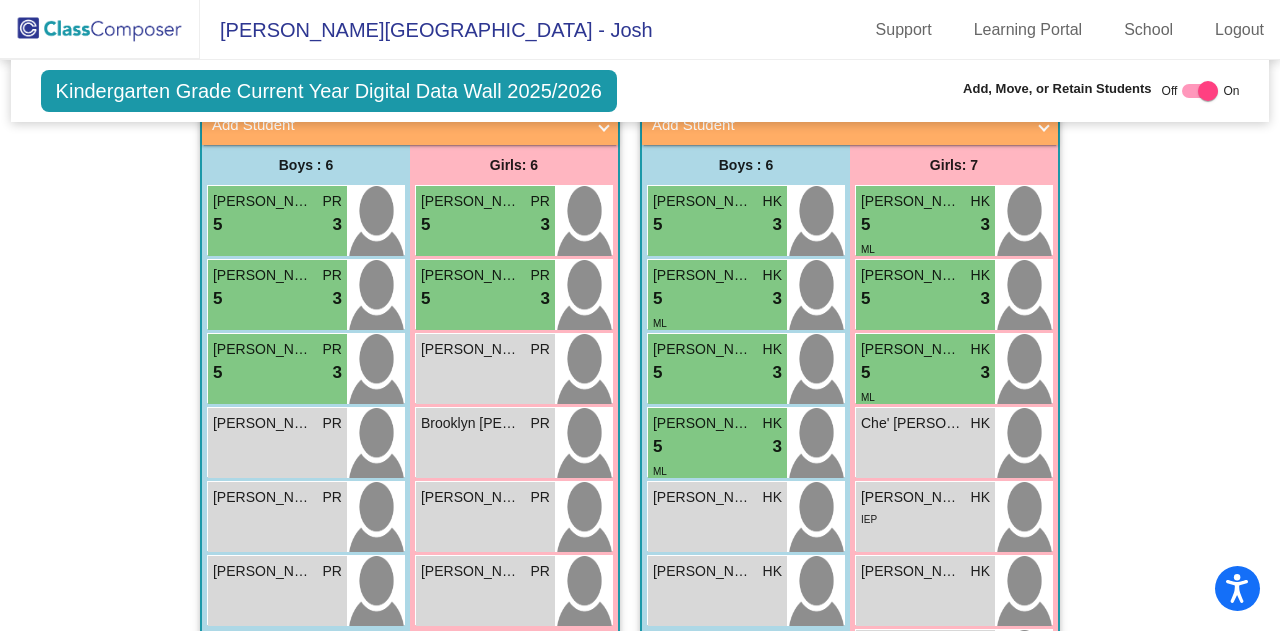 click on "5 lock do_not_disturb_alt 3" at bounding box center (277, 373) 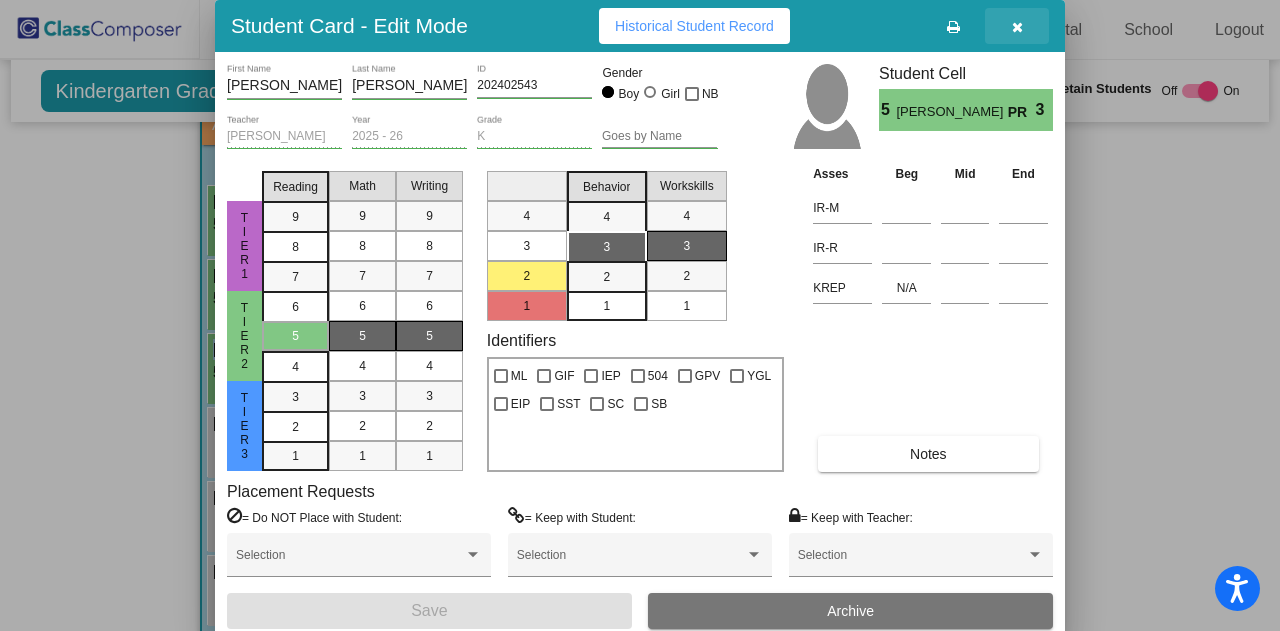 click at bounding box center (1017, 26) 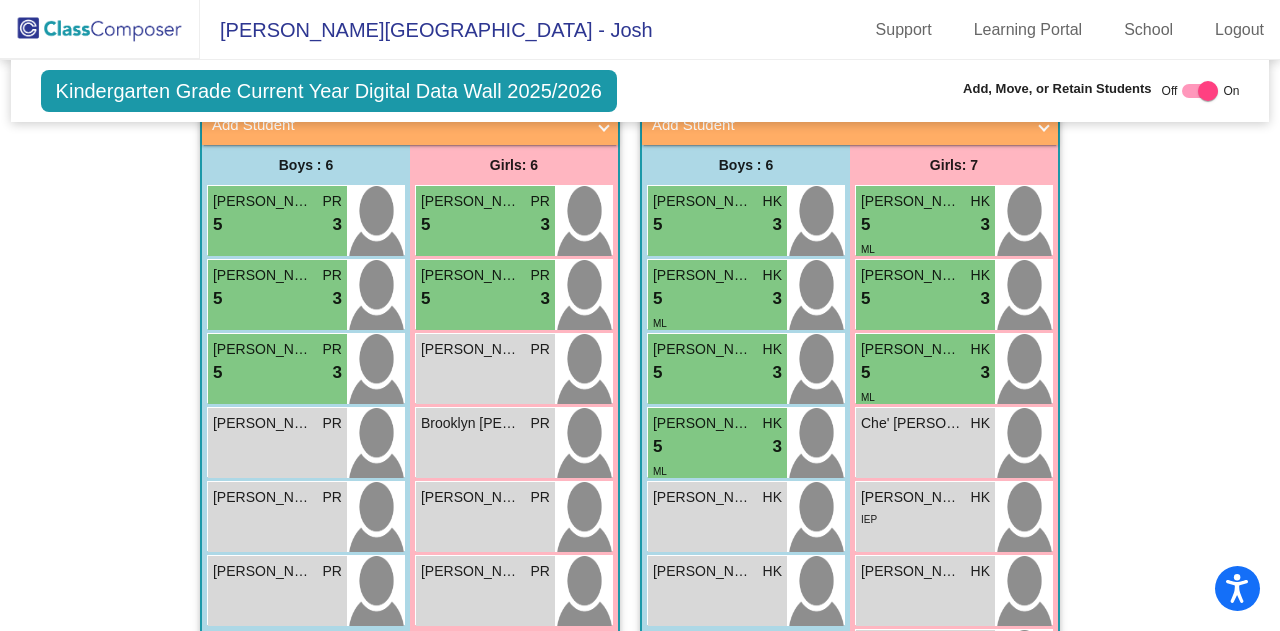 click on "Hallway   - Hallway Class  picture_as_pdf  Add Student  First Name Last Name Student Id  (Recommended)   Boy   Girl   [DEMOGRAPHIC_DATA] Add Close  Boys : 7  [PERSON_NAME] lock do_not_disturb_alt [PERSON_NAME] lock do_not_disturb_alt SB [PERSON_NAME] lock do_not_disturb_alt [PERSON_NAME][DATE] lock do_not_disturb_alt SB [PERSON_NAME] lock do_not_disturb_alt [PERSON_NAME] Repe lock do_not_disturb_alt [PERSON_NAME] lock do_not_disturb_alt ML SB Girls: 1 [PERSON_NAME] lock do_not_disturb_alt Class 1   - [PERSON_NAME]  picture_as_pdf [PERSON_NAME]  Add Student  First Name Last Name Student Id  (Recommended)   Boy   Girl   [DEMOGRAPHIC_DATA] Add Close  Boys : 6  [PERSON_NAME] Self BB 5 lock do_not_disturb_alt 3 [PERSON_NAME] BB 5 lock do_not_disturb_alt 3 [PERSON_NAME] [PERSON_NAME] 5 lock do_not_disturb_alt 3 ML [PERSON_NAME] BB 5 lock do_not_disturb_alt 3 [PERSON_NAME] Repe BB 5 lock do_not_disturb_alt 3 ML [PERSON_NAME] BB lock do_not_disturb_alt Girls: 6 [PERSON_NAME] BB 5 lock do_not_disturb_alt 3 [PERSON_NAME] BB 5 lock 3 BB 5" 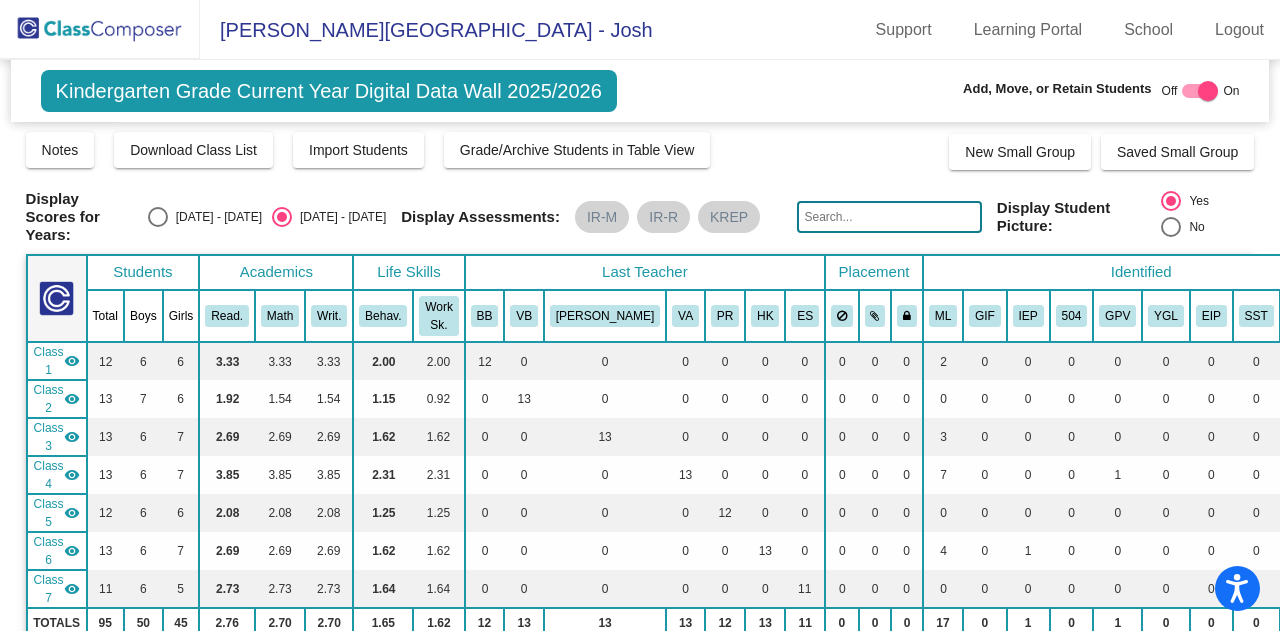 scroll, scrollTop: 0, scrollLeft: 0, axis: both 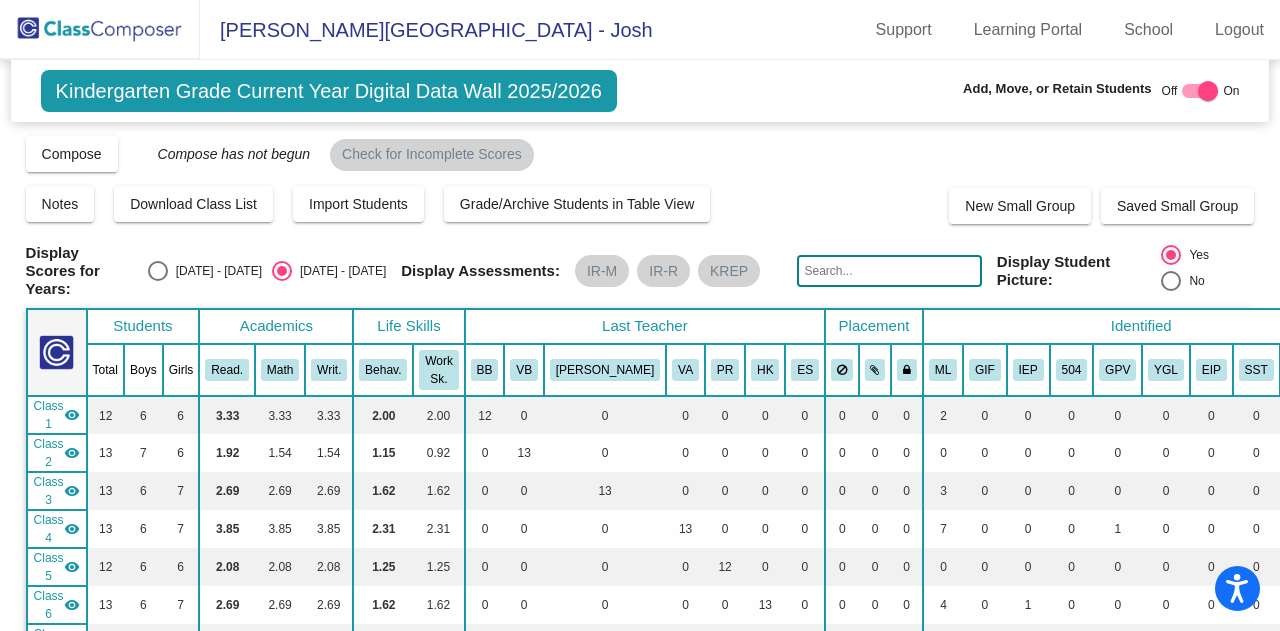 click 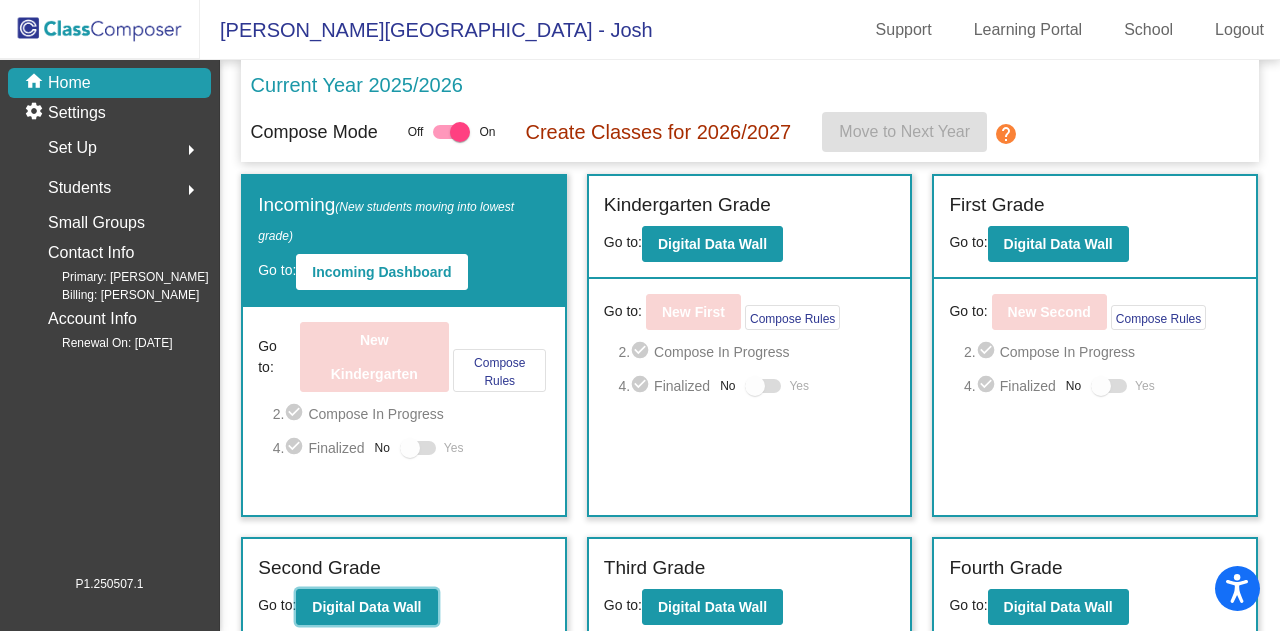 click on "Digital Data Wall" 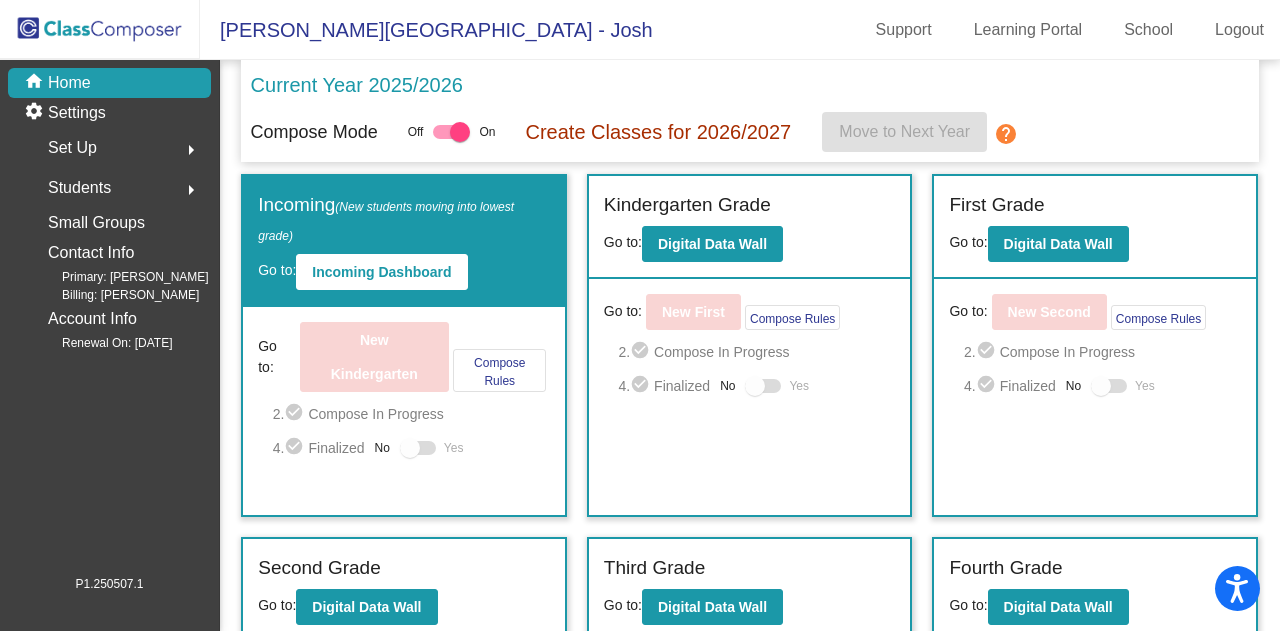 scroll, scrollTop: 100, scrollLeft: 0, axis: vertical 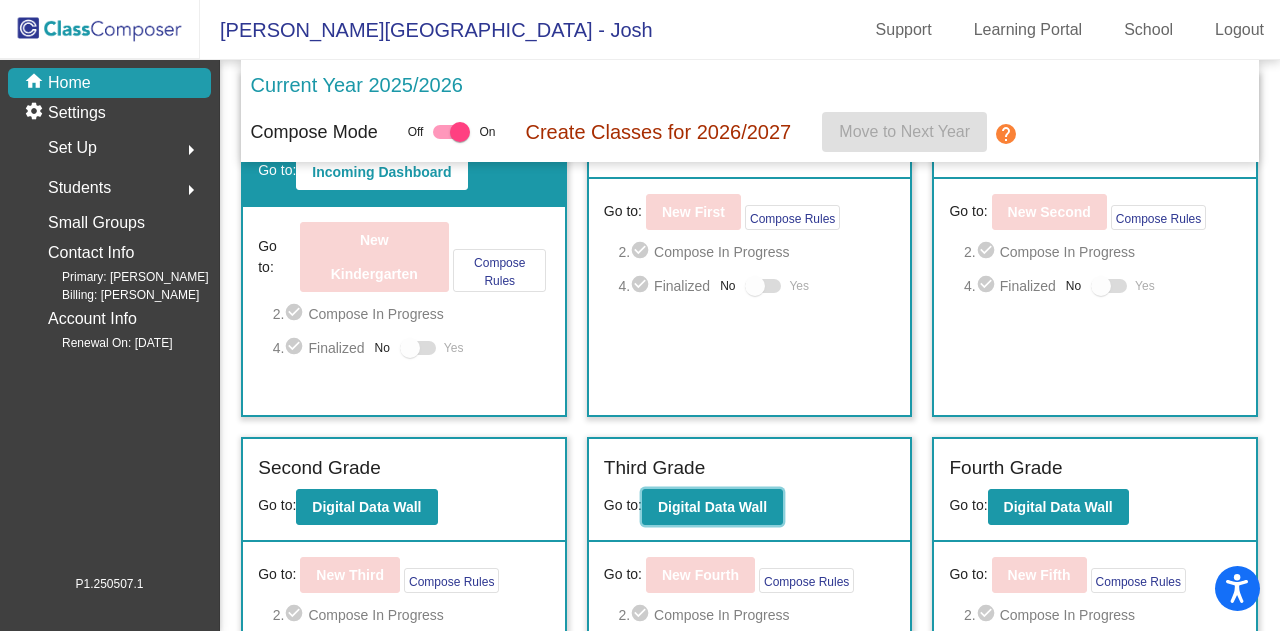 click on "Digital Data Wall" 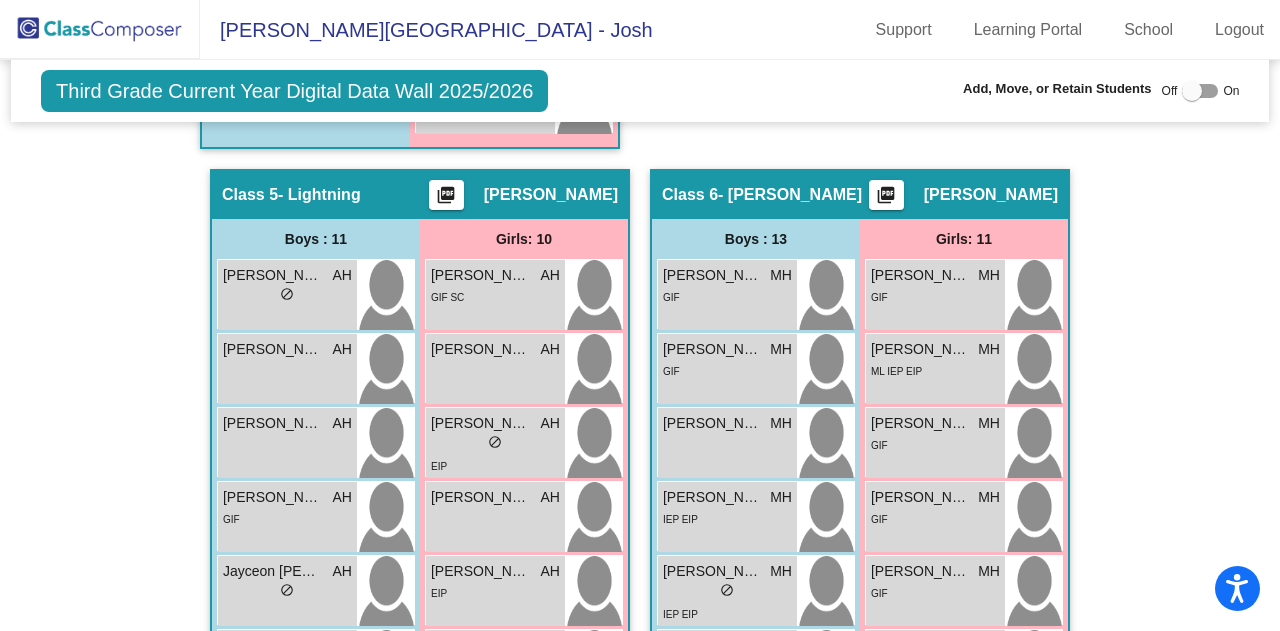 scroll, scrollTop: 912, scrollLeft: 0, axis: vertical 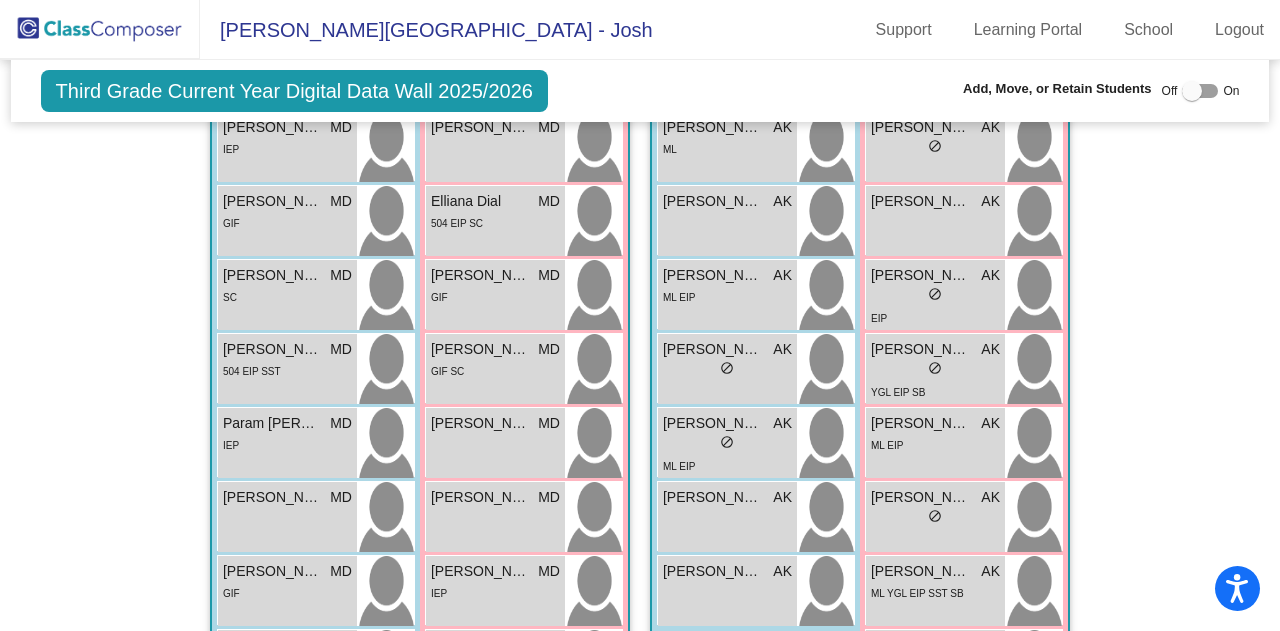 click at bounding box center [1192, 91] 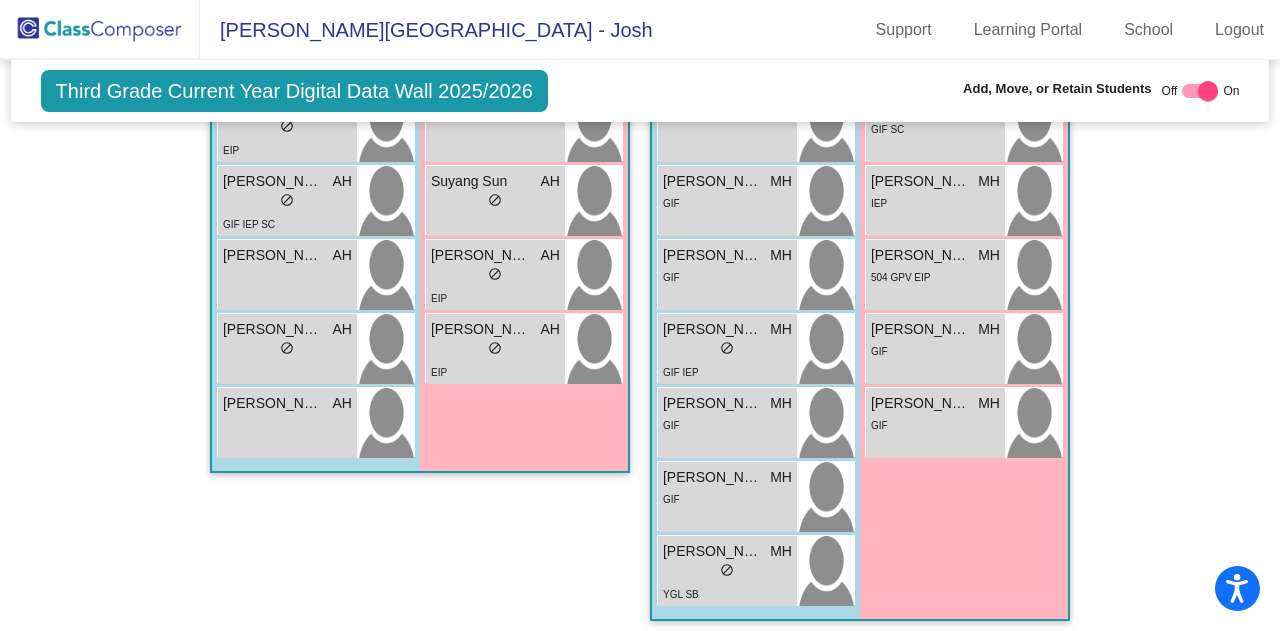 scroll, scrollTop: 3374, scrollLeft: 0, axis: vertical 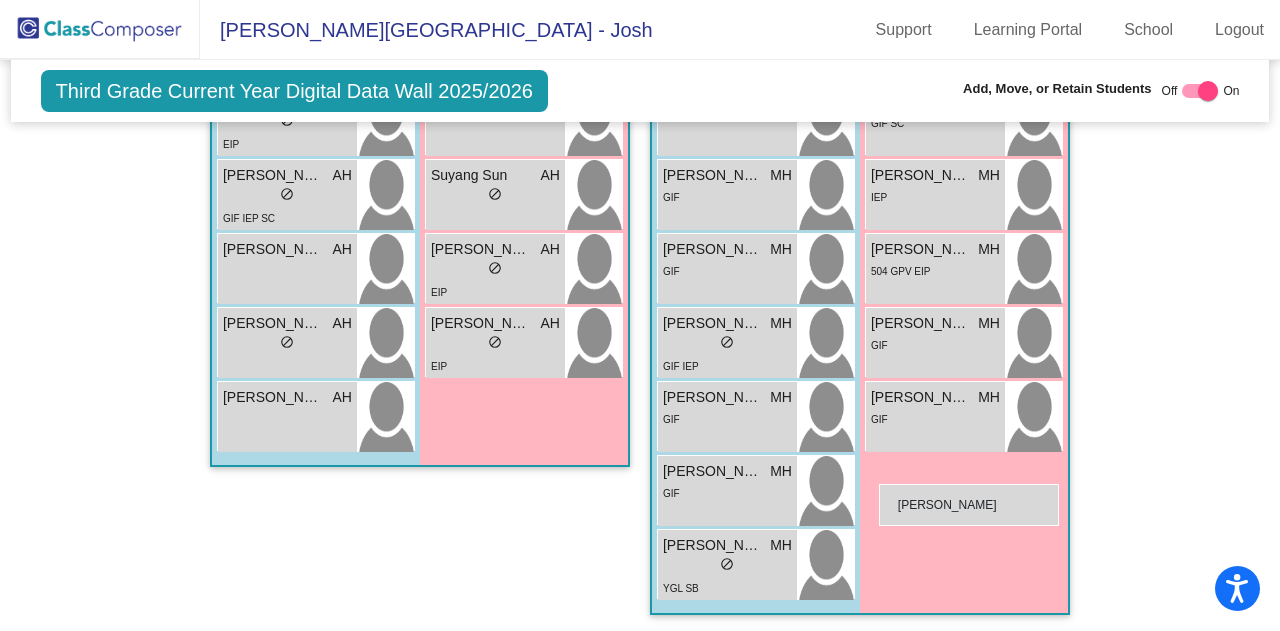 drag, startPoint x: 260, startPoint y: 377, endPoint x: 879, endPoint y: 484, distance: 628.17993 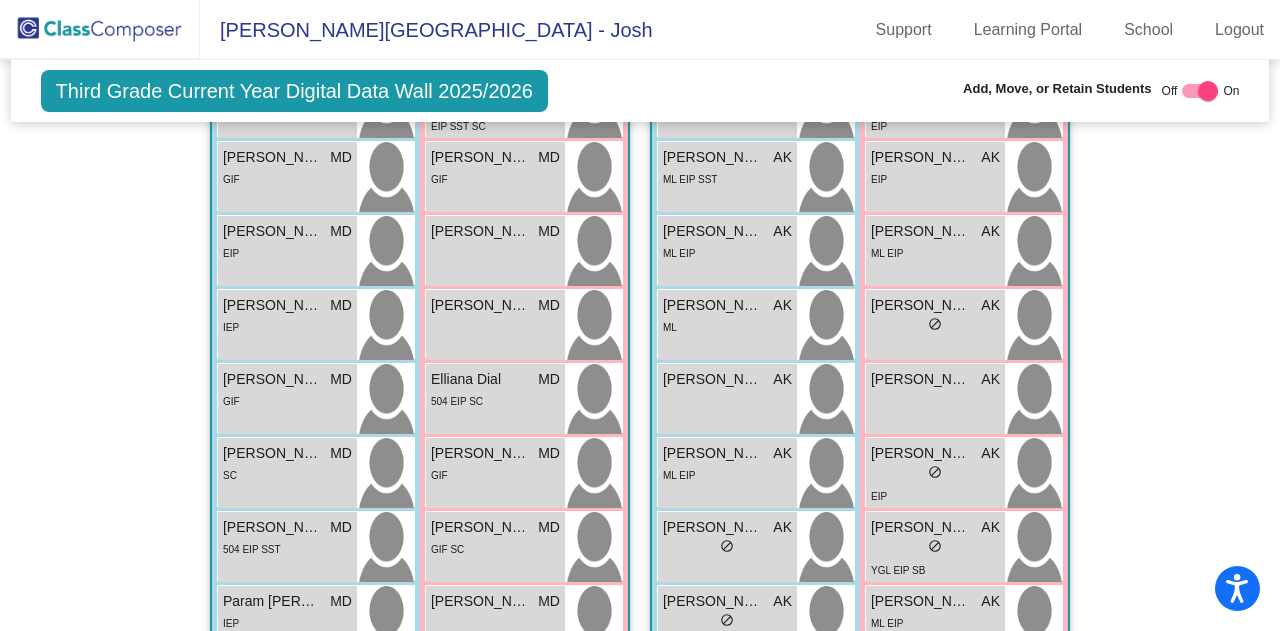 scroll, scrollTop: 974, scrollLeft: 0, axis: vertical 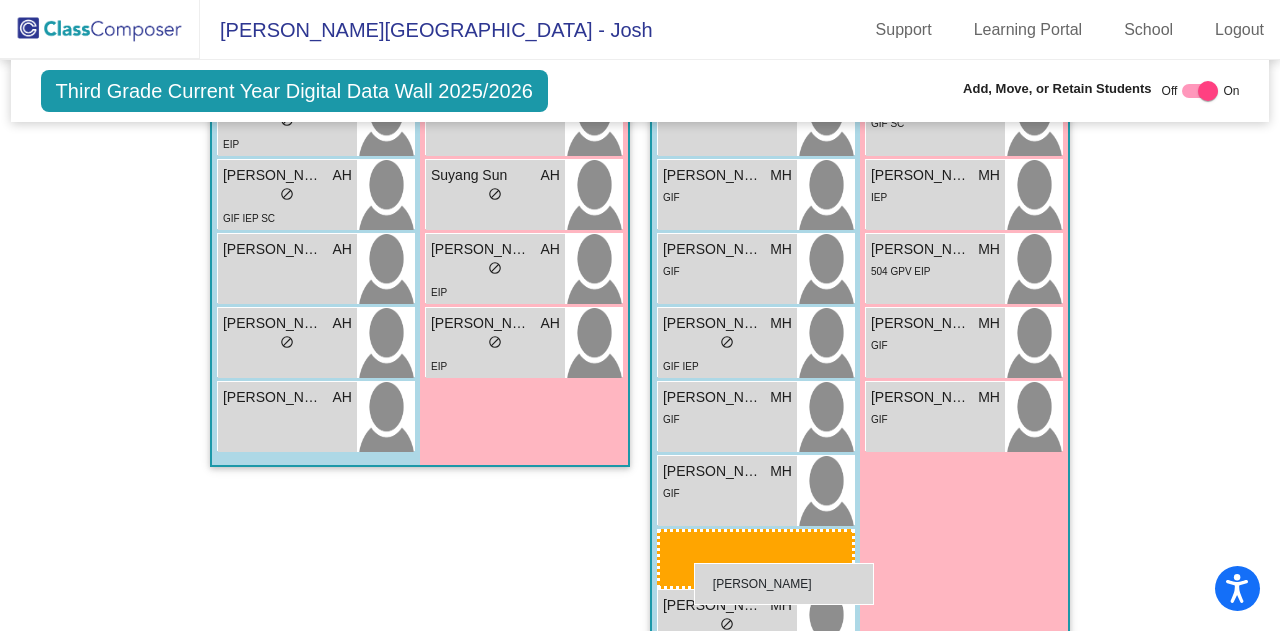 drag, startPoint x: 254, startPoint y: 337, endPoint x: 694, endPoint y: 563, distance: 494.64734 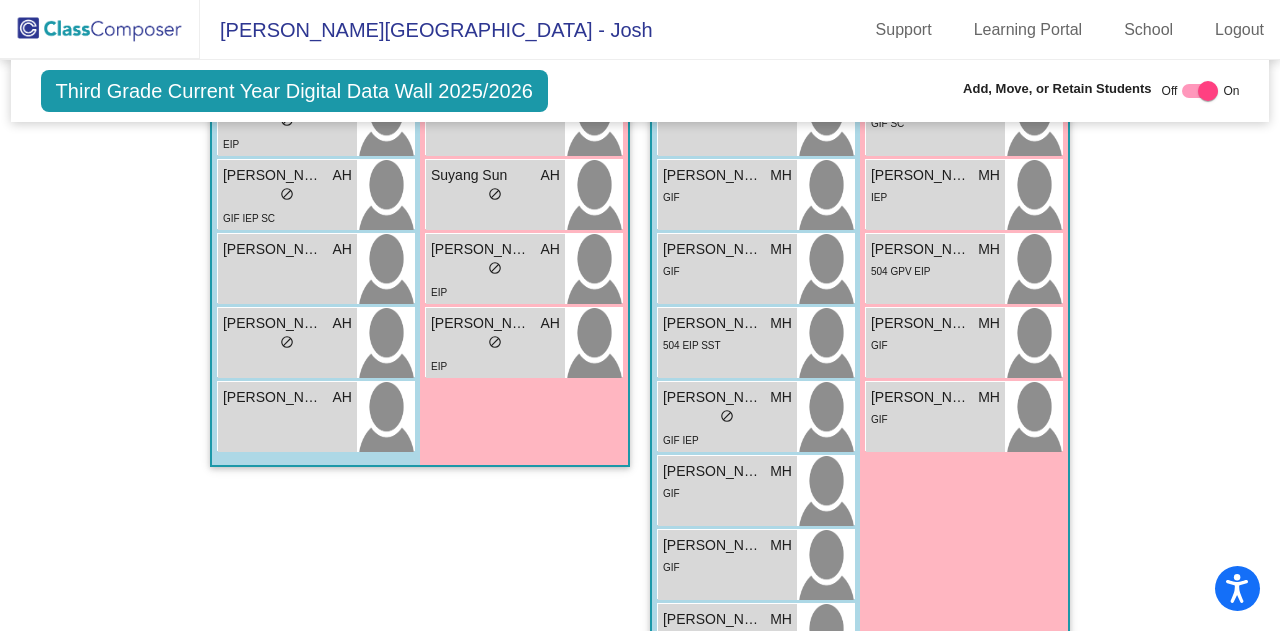 scroll, scrollTop: 2224, scrollLeft: 0, axis: vertical 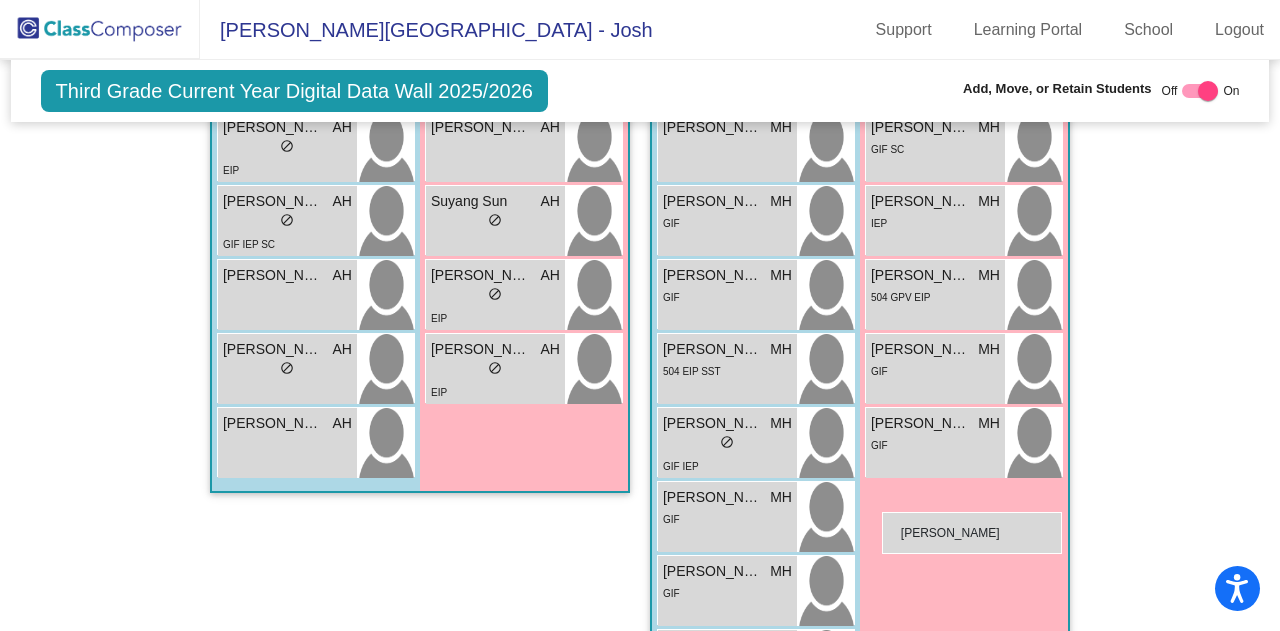 drag, startPoint x: 950, startPoint y: 373, endPoint x: 882, endPoint y: 512, distance: 154.74171 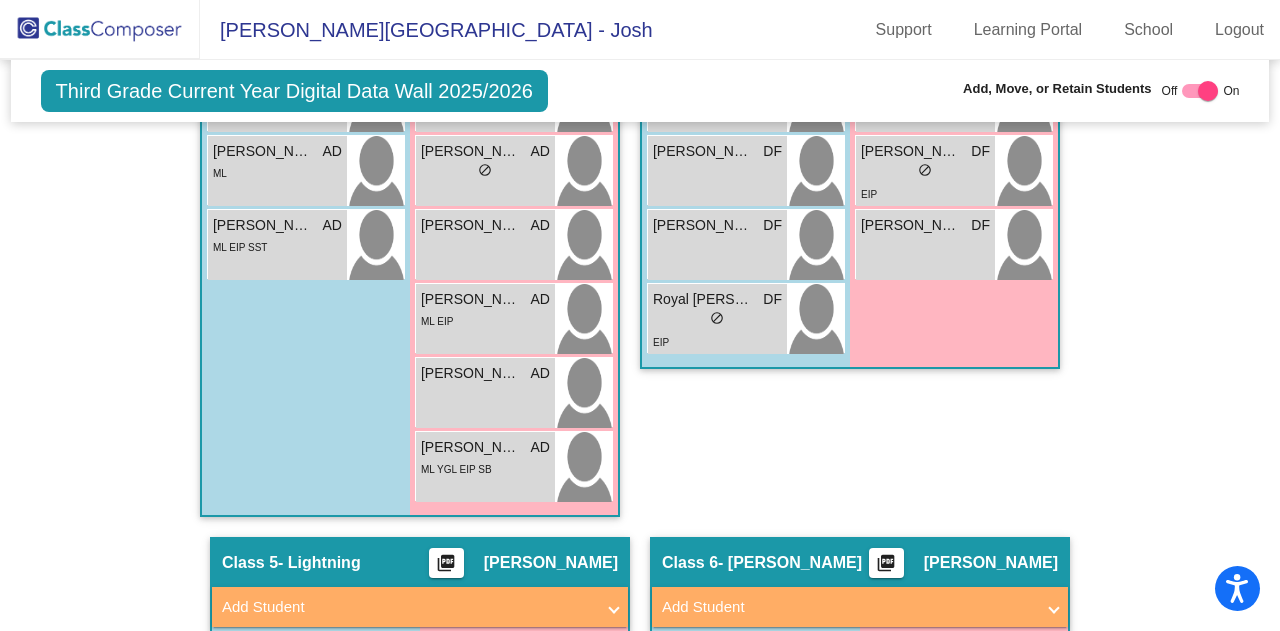 scroll, scrollTop: 2248, scrollLeft: 0, axis: vertical 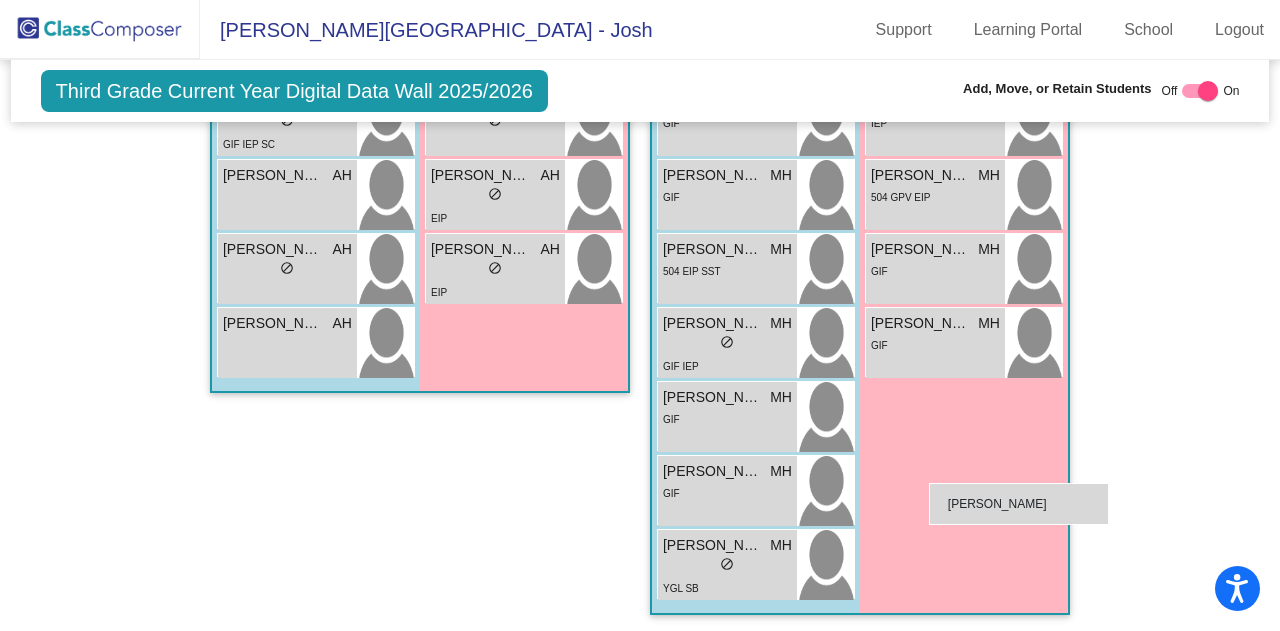 drag, startPoint x: 946, startPoint y: 343, endPoint x: 921, endPoint y: 475, distance: 134.34657 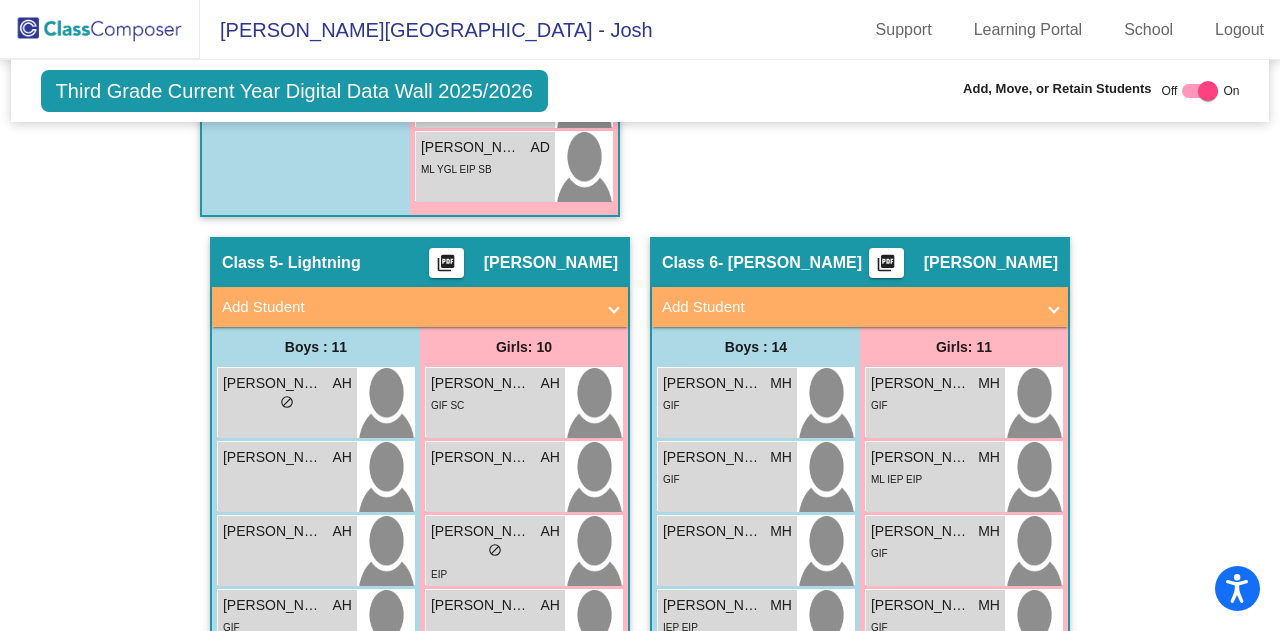 scroll, scrollTop: 2548, scrollLeft: 0, axis: vertical 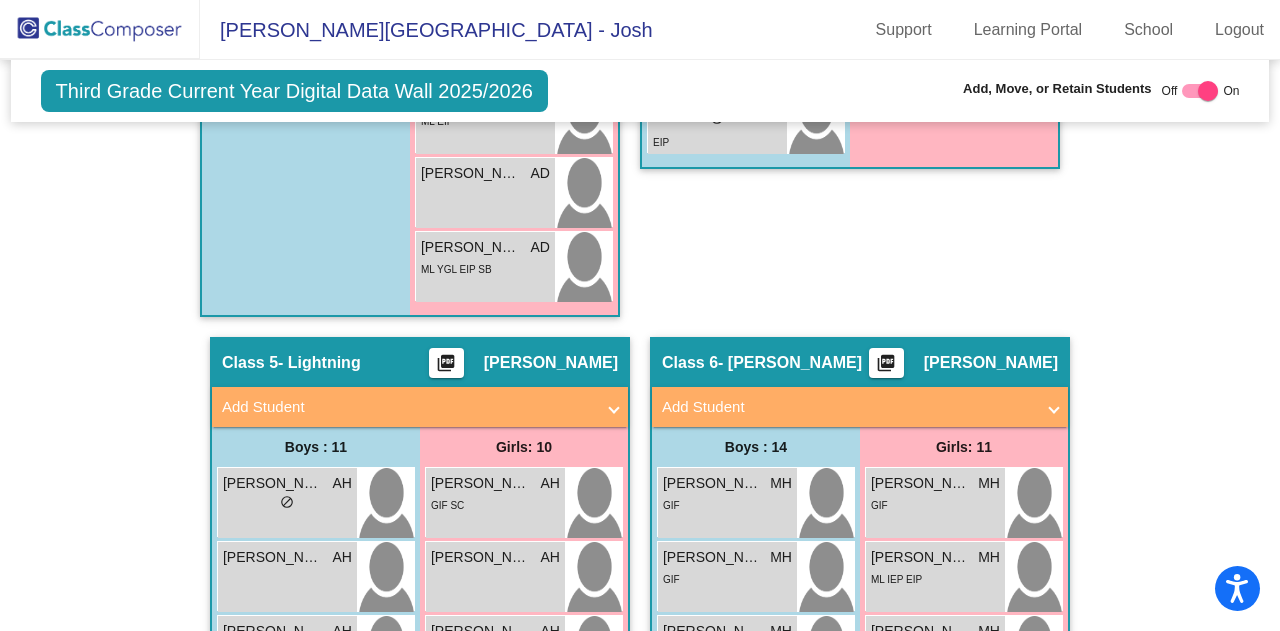 click on "Add Student" at bounding box center (856, 407) 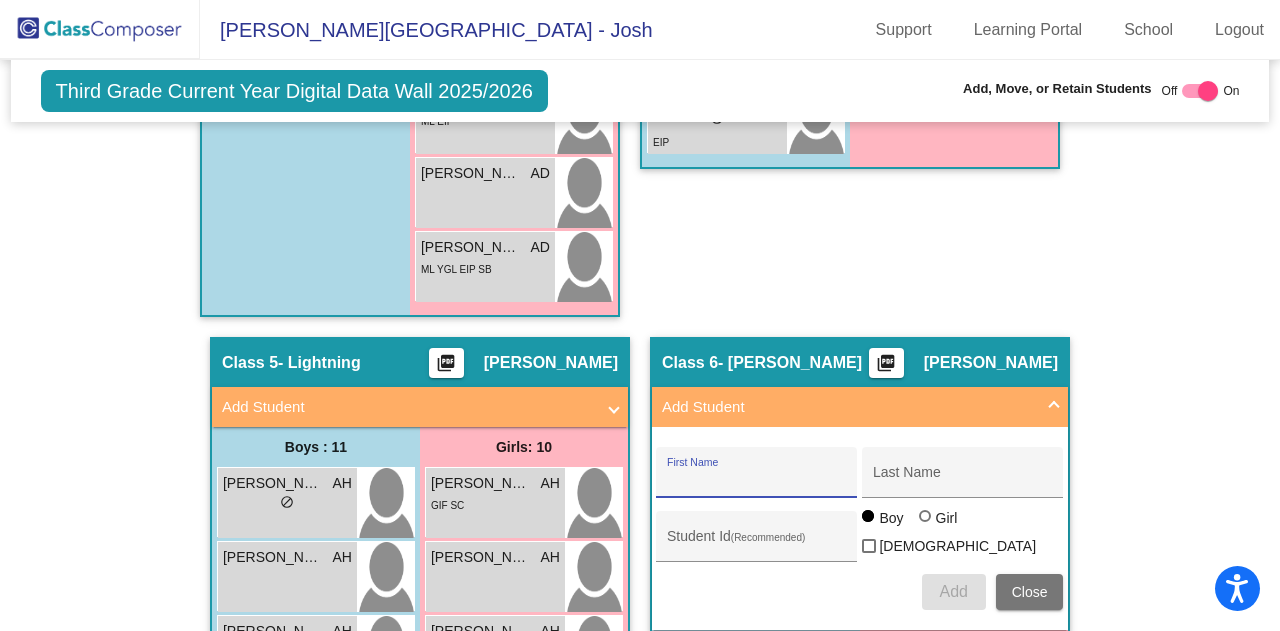 click on "First Name" at bounding box center [757, 480] 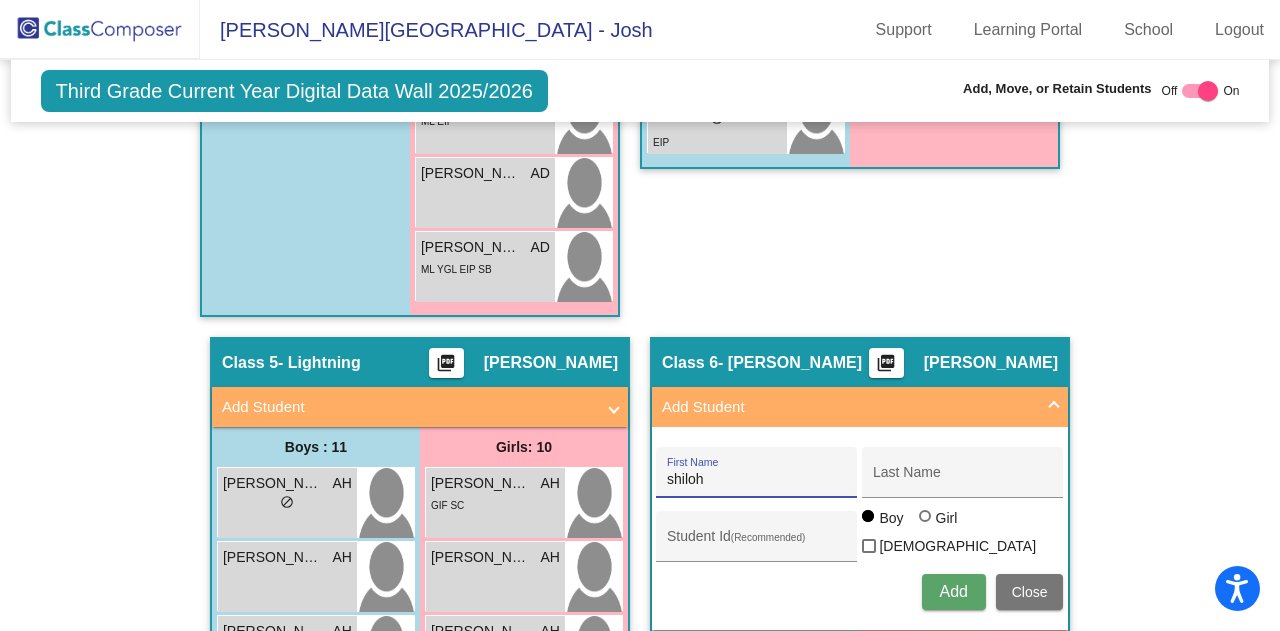 type on "shiloh" 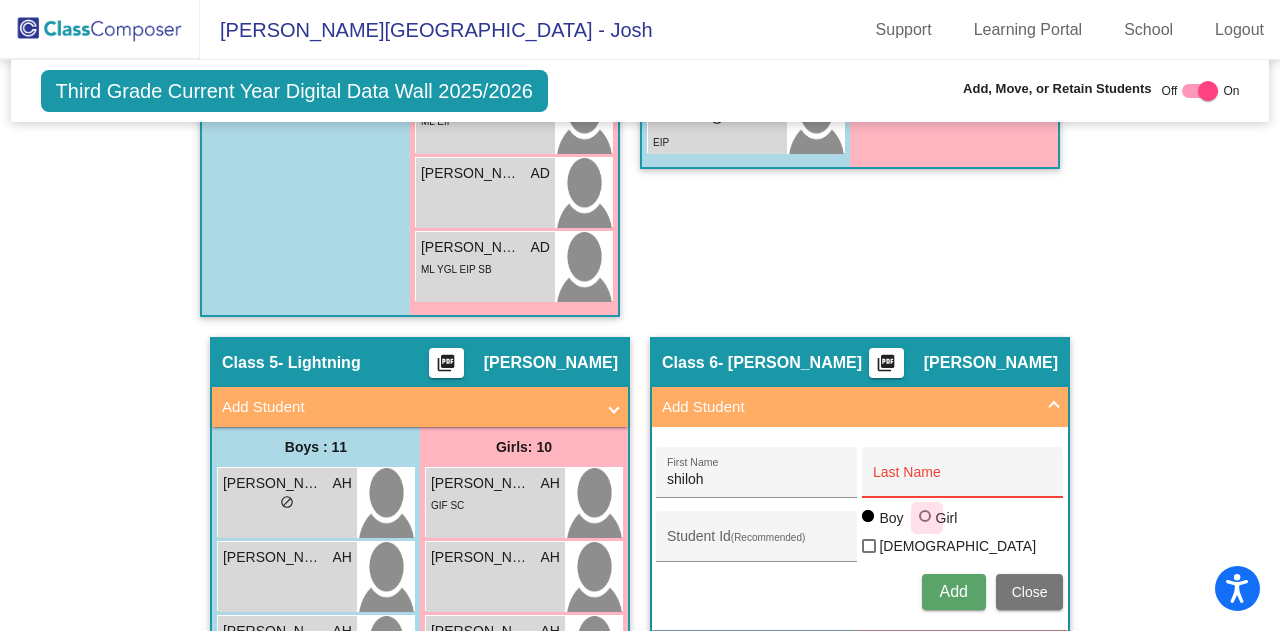 click at bounding box center [925, 516] 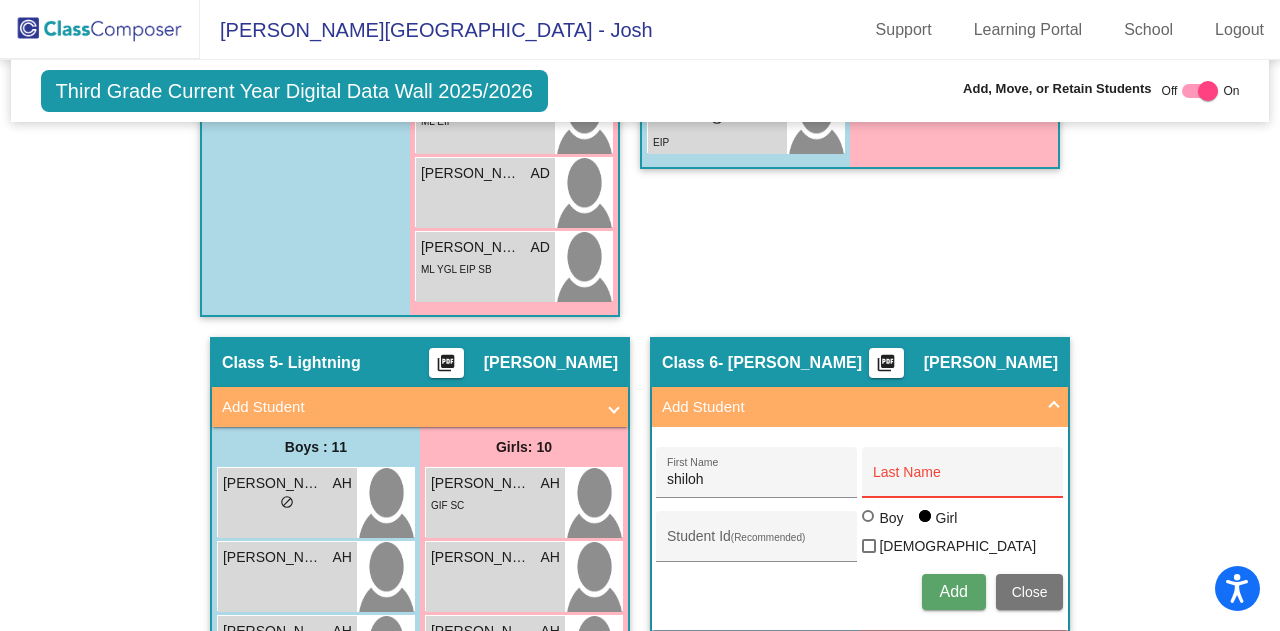 click on "Last Name" at bounding box center [963, 480] 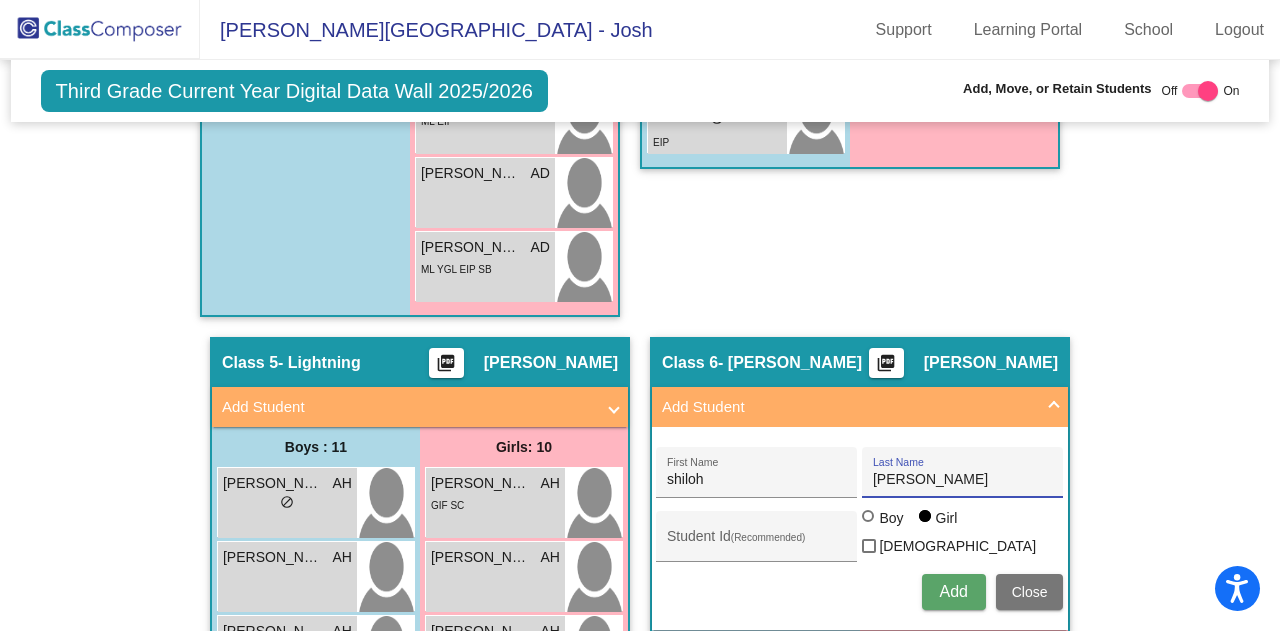 type on "[PERSON_NAME]" 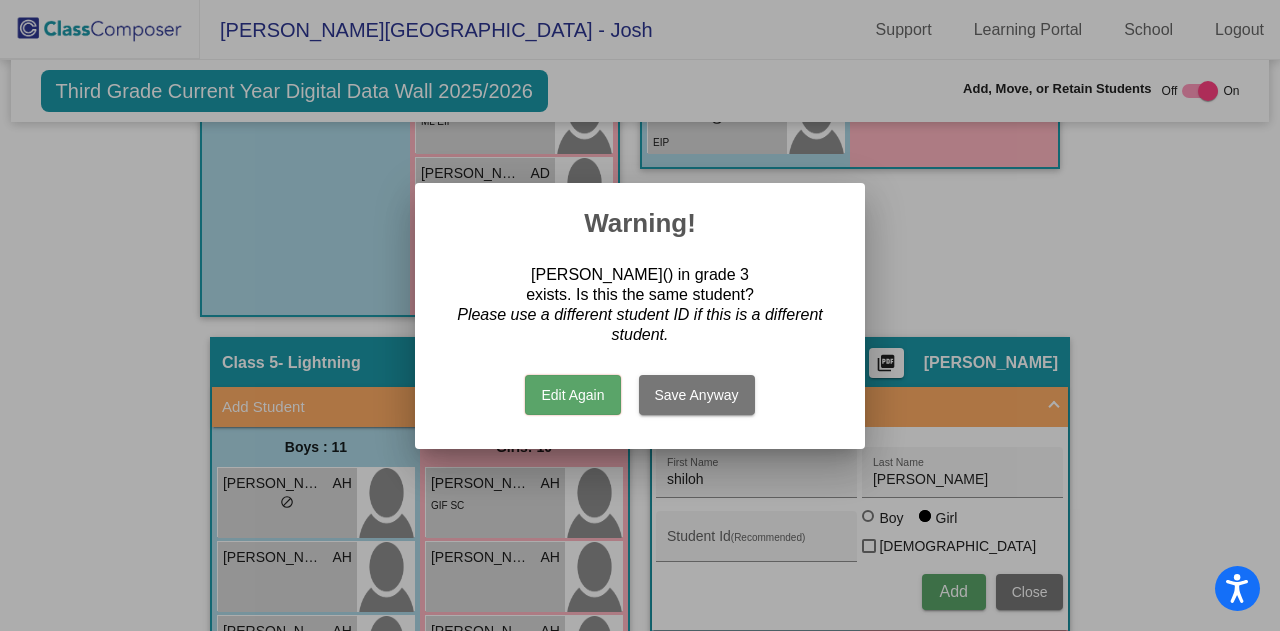 click on "Edit Again" at bounding box center [572, 395] 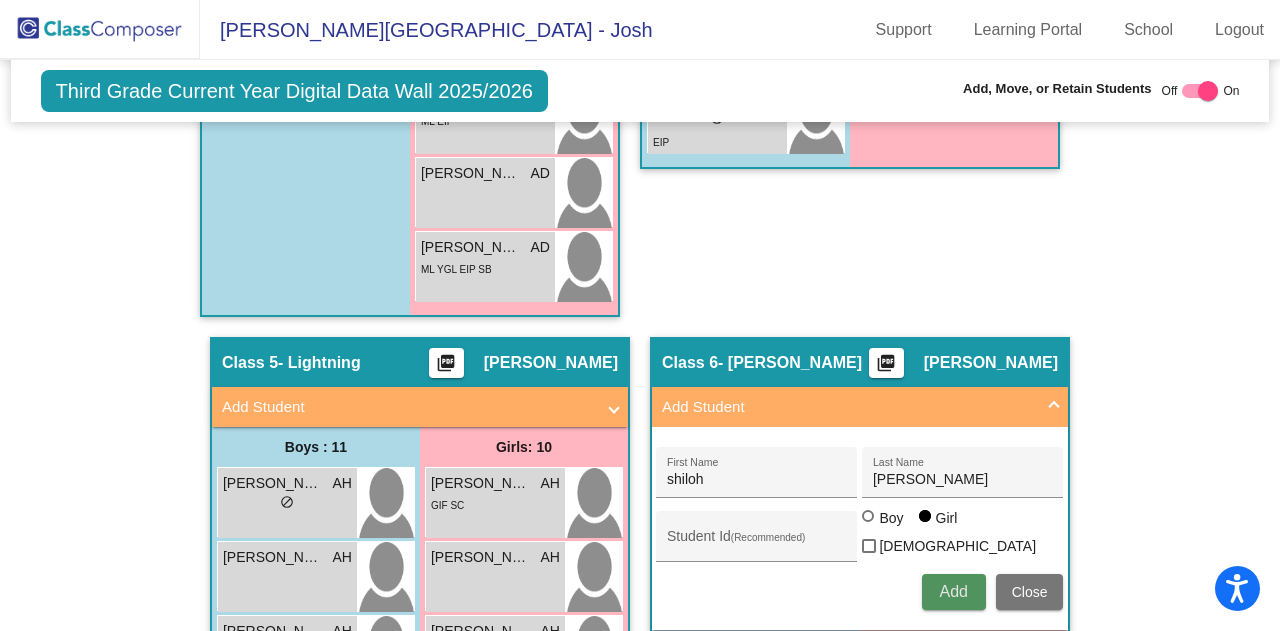click on "Add" at bounding box center (953, 591) 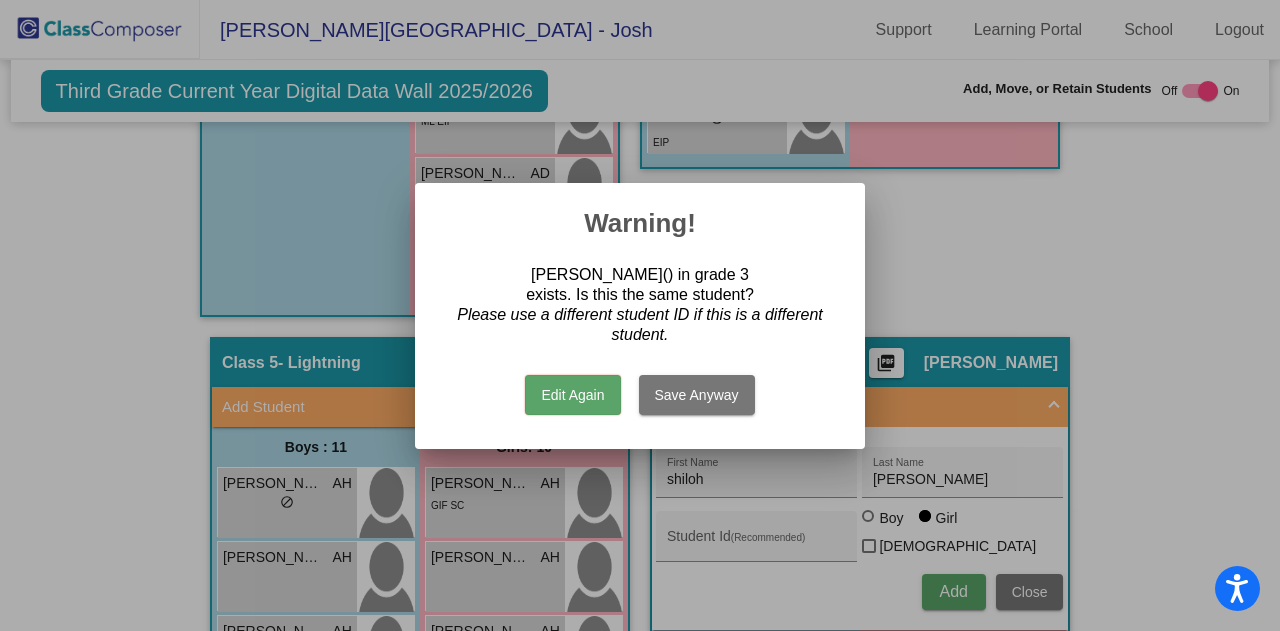 click on "Edit Again" at bounding box center [572, 395] 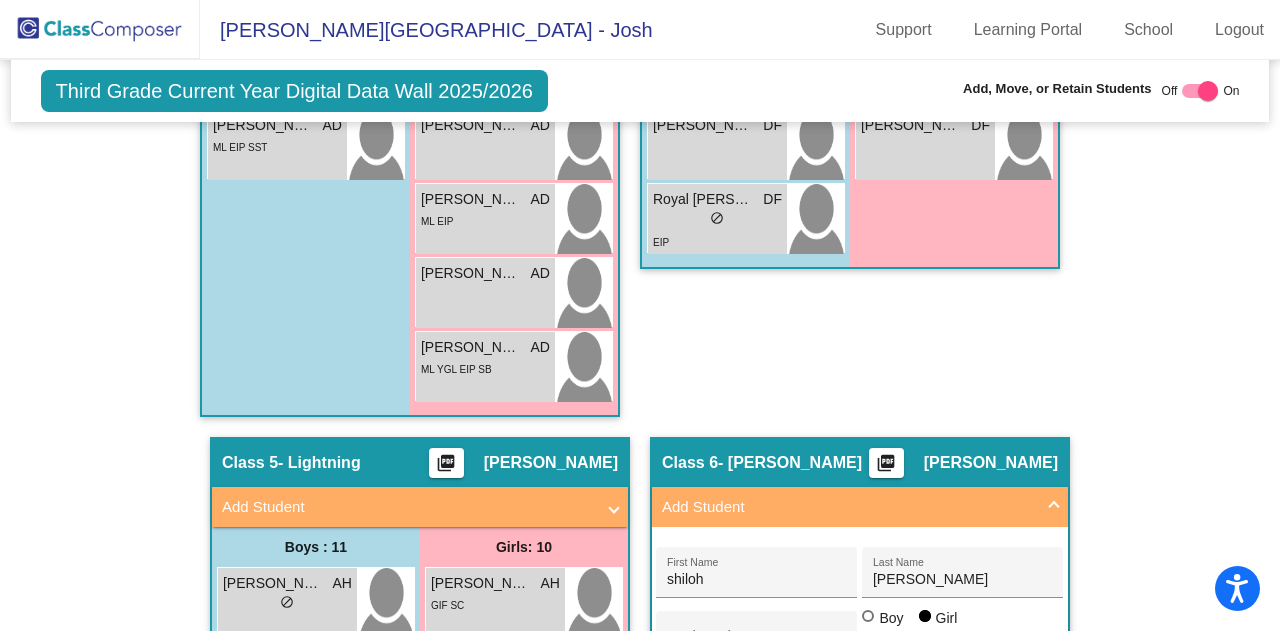 scroll, scrollTop: 2248, scrollLeft: 0, axis: vertical 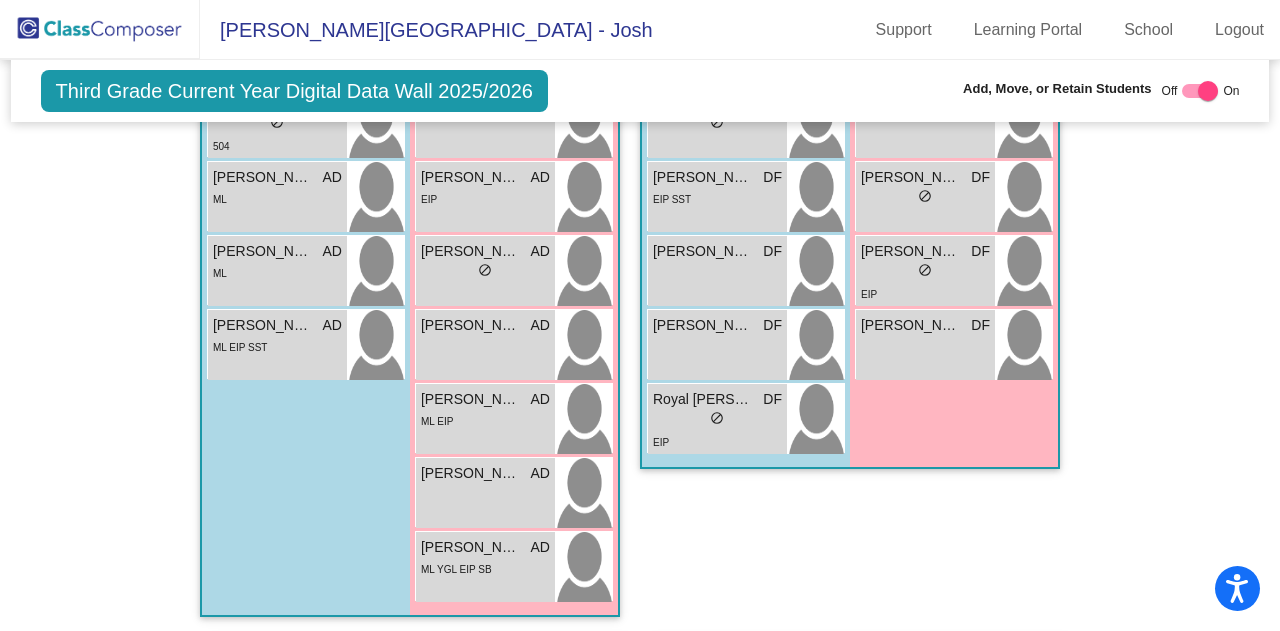 drag, startPoint x: 957, startPoint y: 343, endPoint x: 964, endPoint y: 355, distance: 13.892444 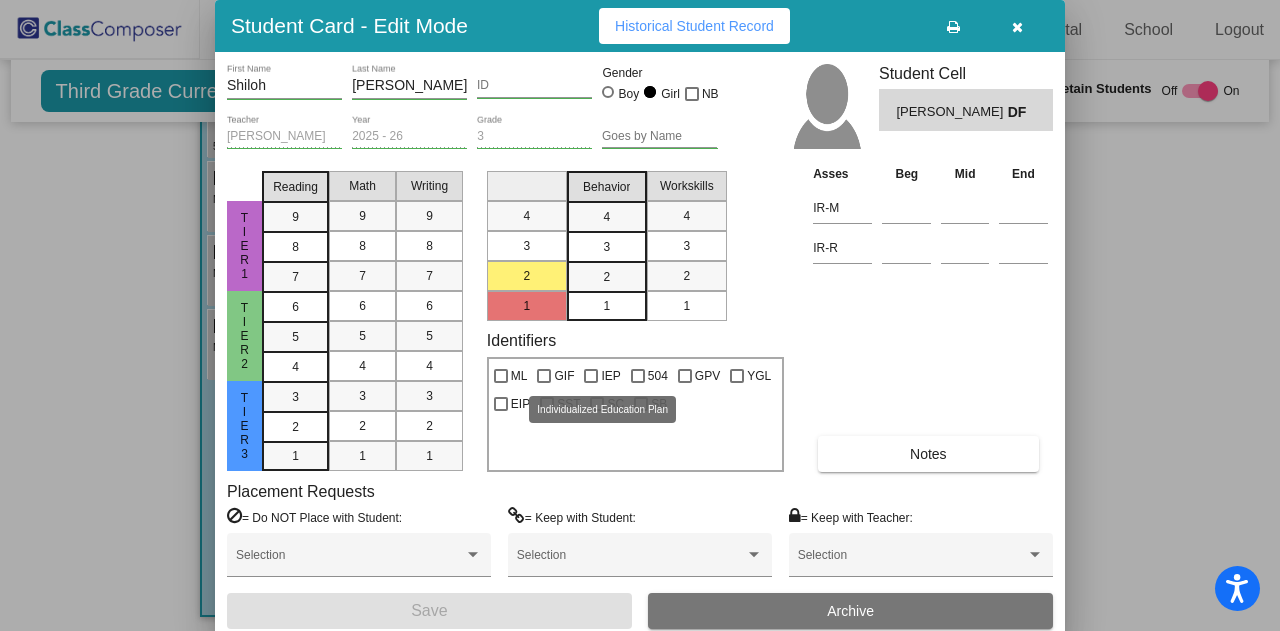 click at bounding box center (591, 376) 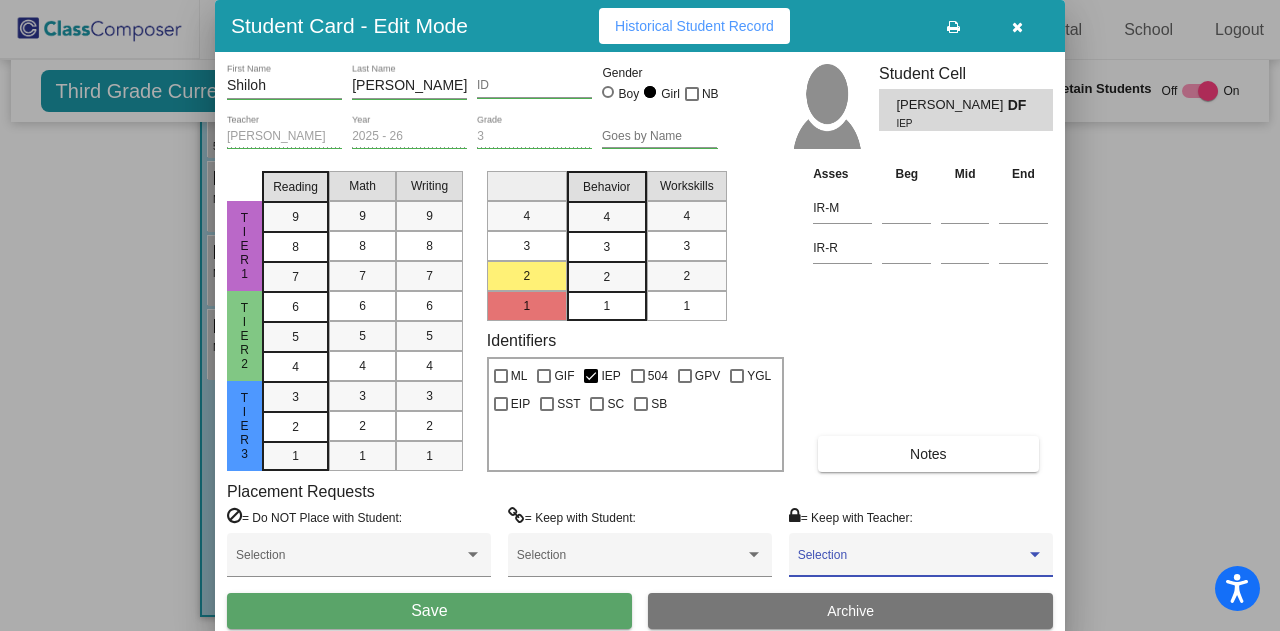 click at bounding box center (912, 562) 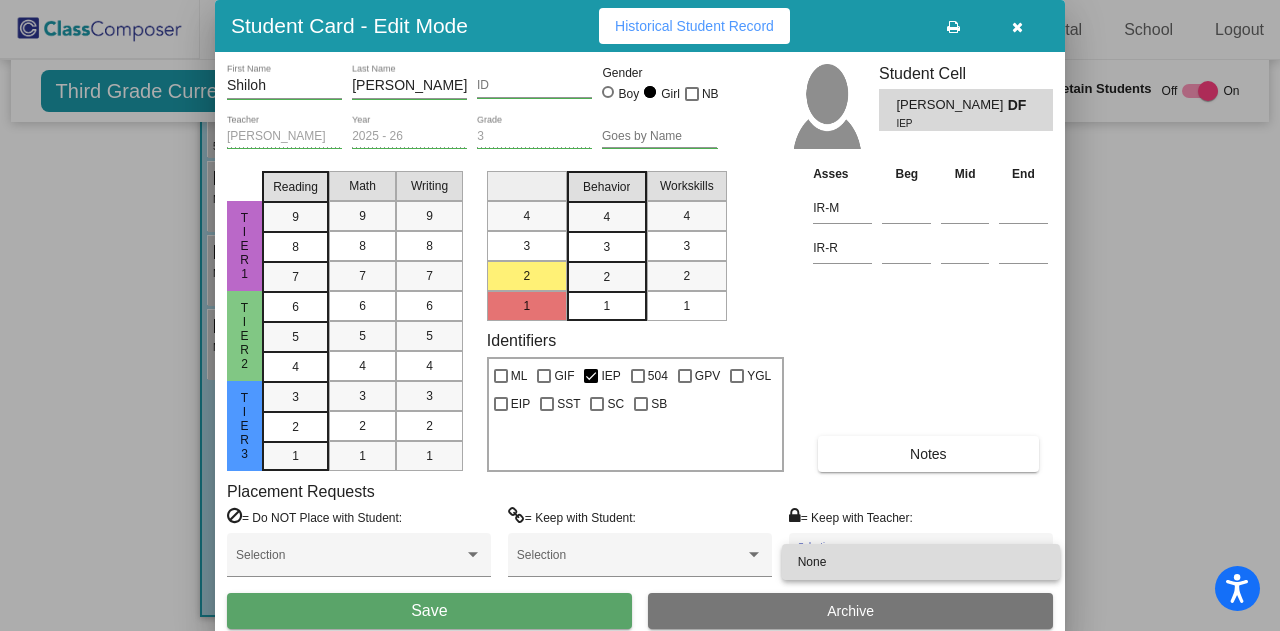 click on "None" at bounding box center [921, 562] 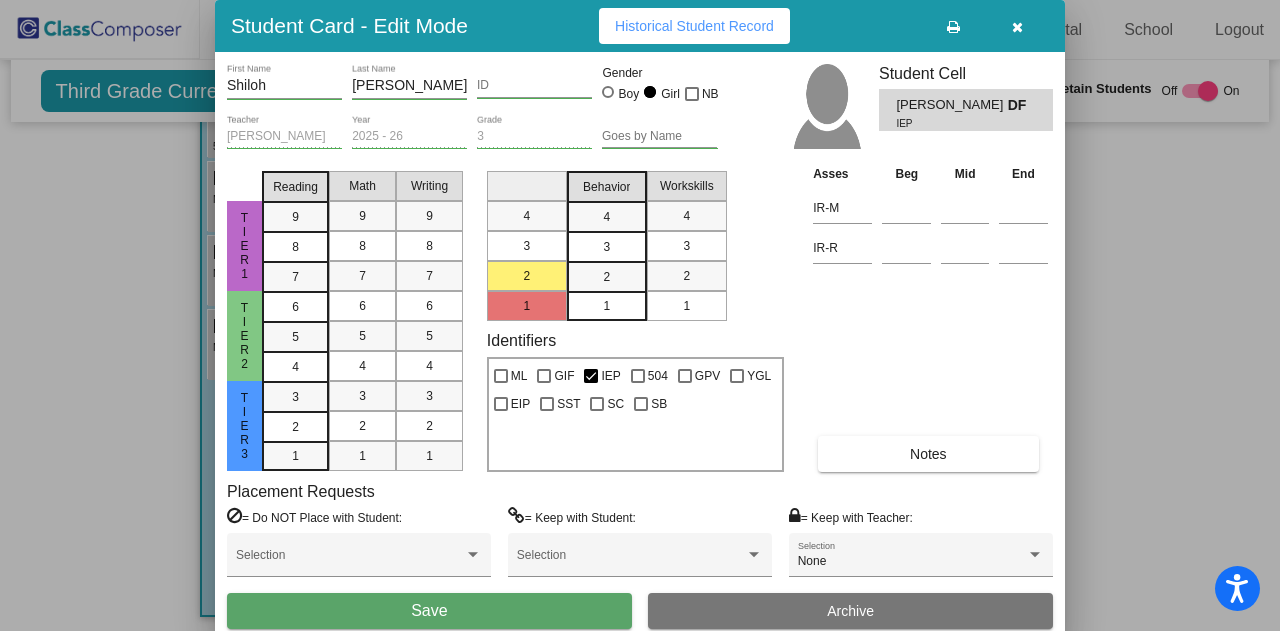 click on "Save" at bounding box center [429, 611] 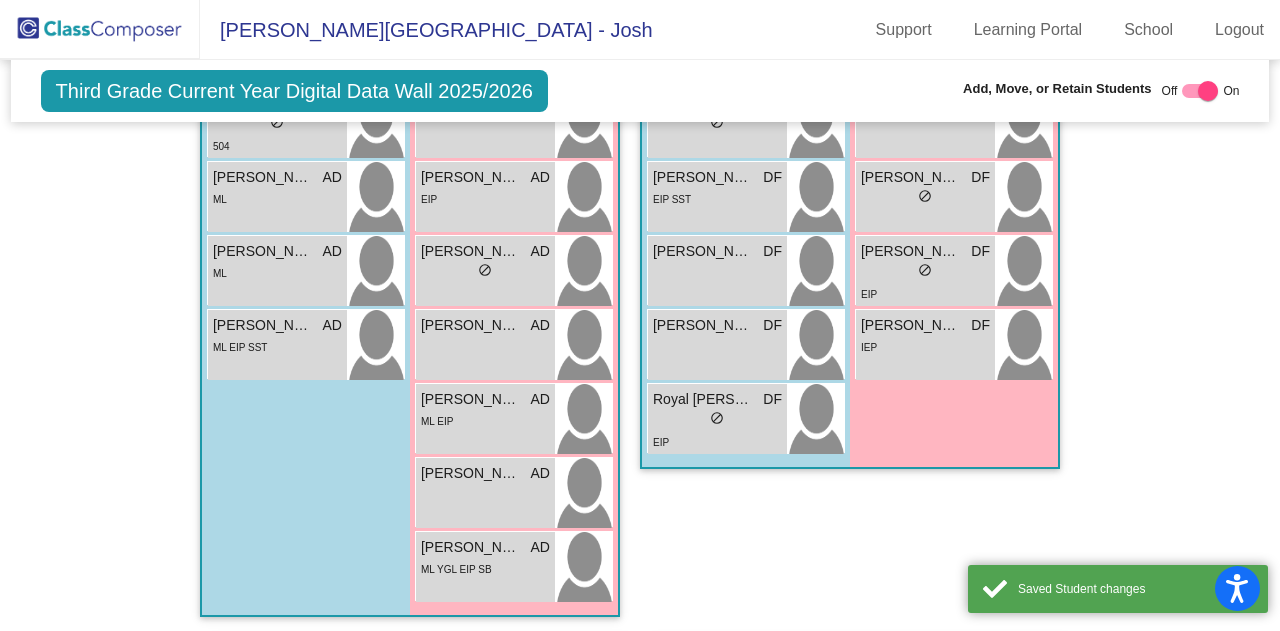 scroll, scrollTop: 2148, scrollLeft: 0, axis: vertical 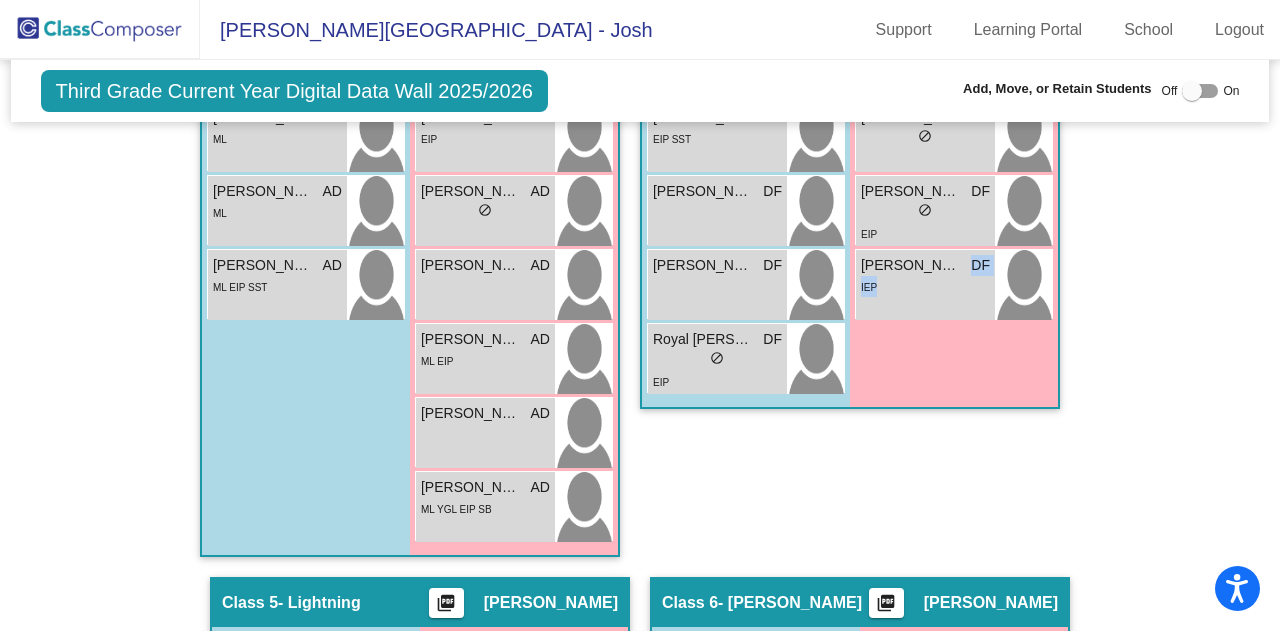 drag, startPoint x: 912, startPoint y: 261, endPoint x: 956, endPoint y: 427, distance: 171.73235 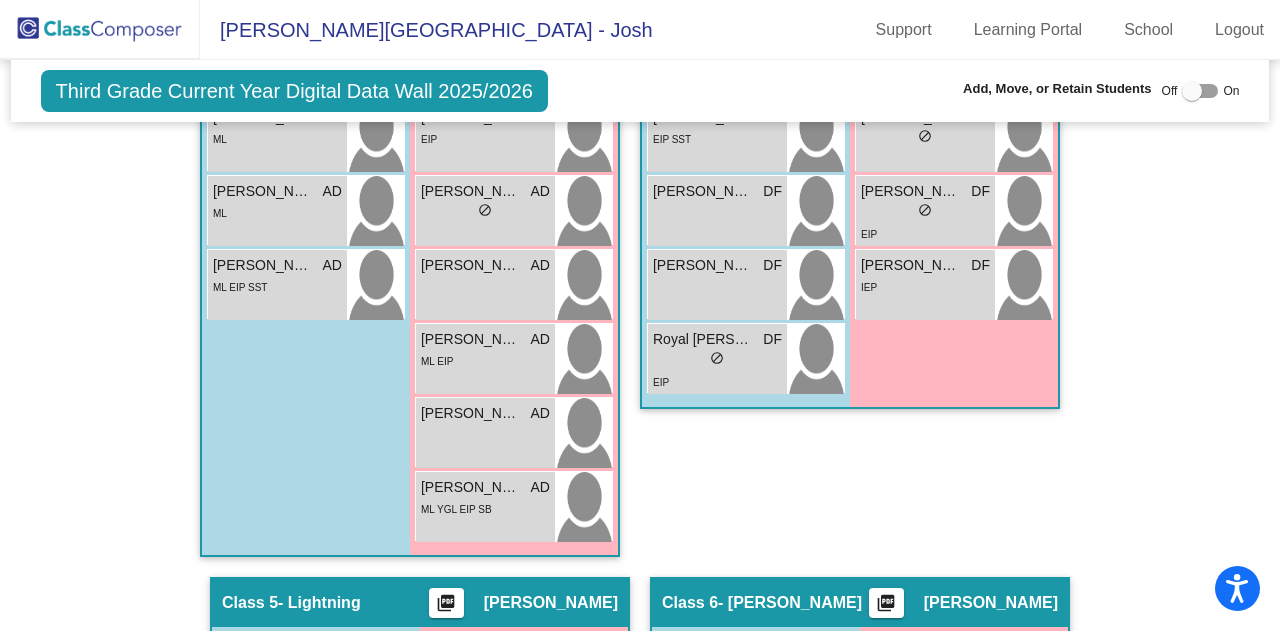 click on "Hallway   - Hallway Class  picture_as_pdf  Add Student  First Name Last Name Student Id  (Recommended)   Boy   Girl   Non Binary Add Close  Boys : 9  Adrian Garcia lock do_not_disturb_alt Aiden Bijani lock do_not_disturb_alt GIF Evan Useni lock do_not_disturb_alt EIP SST Kaine Burkes lock do_not_disturb_alt EIP Kashan Kashif lock do_not_disturb_alt Mohamed Hann lock do_not_disturb_alt ML Pratyush Gowdru lock do_not_disturb_alt Thomas Rojas Pinzon lock do_not_disturb_alt GIF Titus Park lock do_not_disturb_alt ML EIP Girls: 2 Ashylin Brown lock do_not_disturb_alt IEP CARLEA WHITE lock do_not_disturb_alt Class 1   - Pocahontas  picture_as_pdf Meaghan Drumm  Add Student  First Name Last Name Student Id  (Recommended)   Boy   Girl   Non Binary Add Close  Boys : 10  ANAY SHAH MD lock do_not_disturb_alt ML GIF Amir Gradford MD lock do_not_disturb_alt GIF Damon Stocks MD lock do_not_disturb_alt EIP Jaylen Roc MD lock do_not_disturb_alt IEP Nathanael DeMattos MD lock do_not_disturb_alt GIF Nicholas Durkota MD SC" 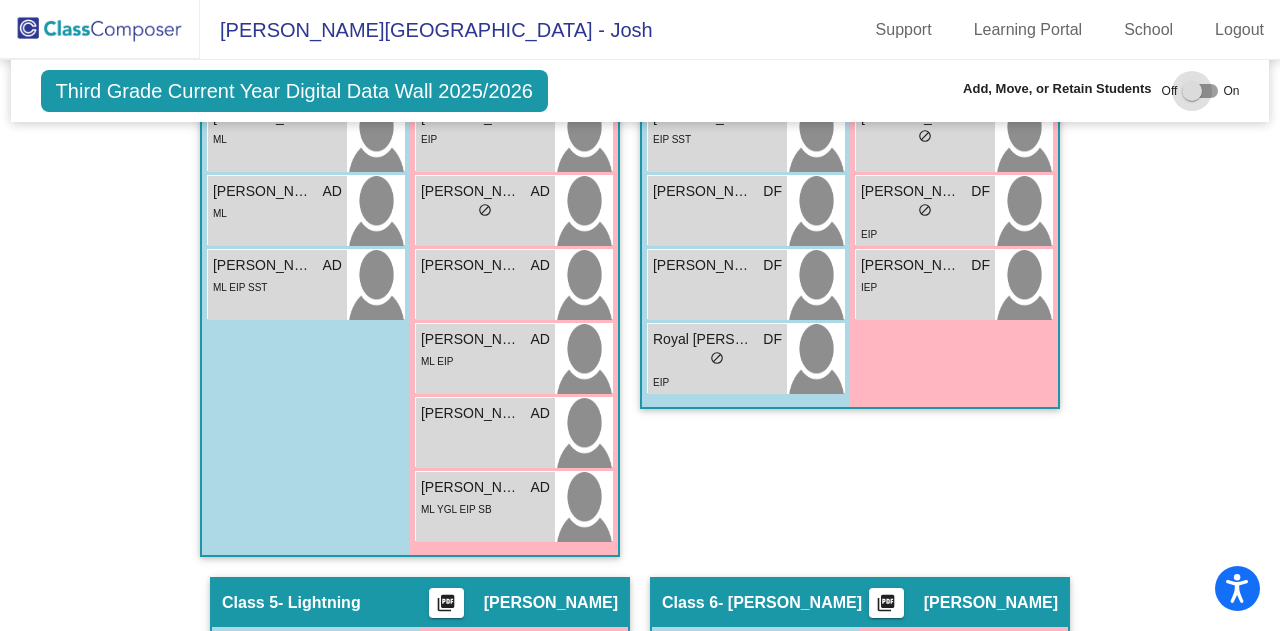 click at bounding box center (1200, 91) 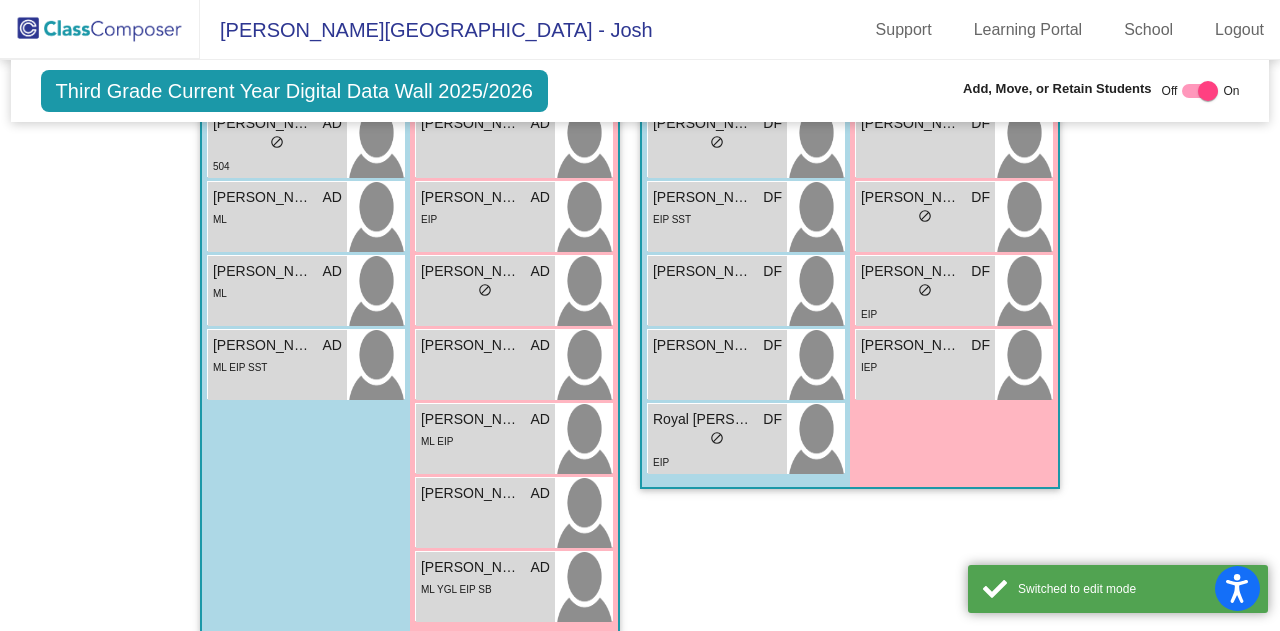 scroll, scrollTop: 2308, scrollLeft: 0, axis: vertical 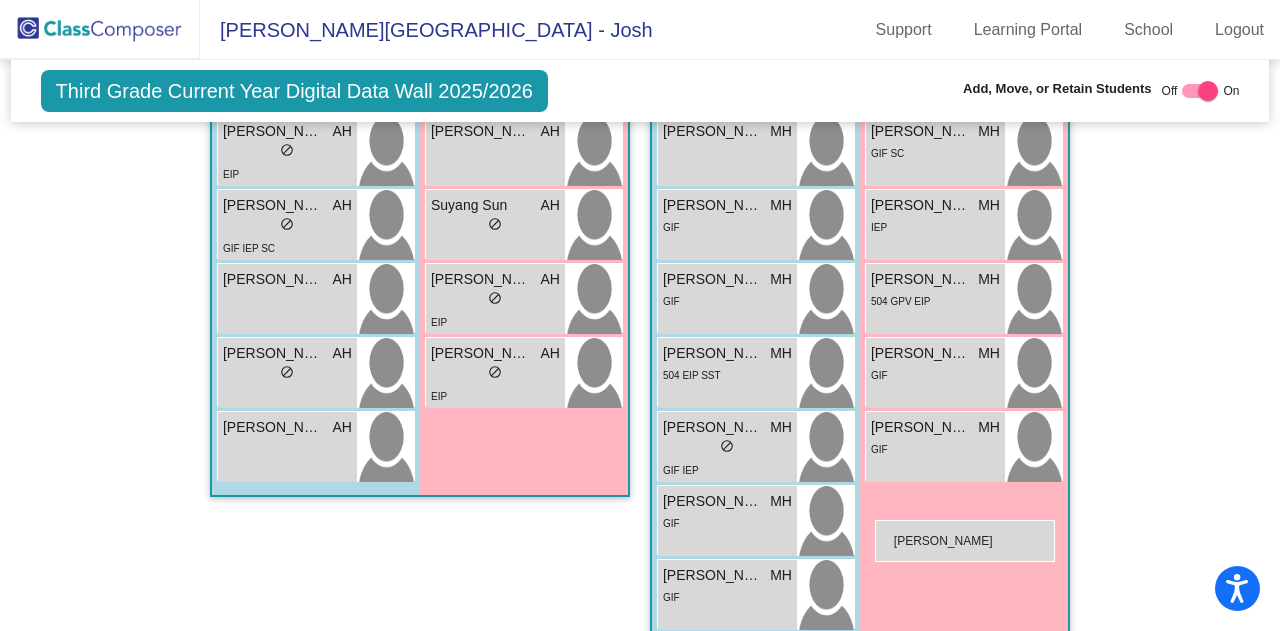 drag, startPoint x: 928, startPoint y: 283, endPoint x: 868, endPoint y: 516, distance: 240.60133 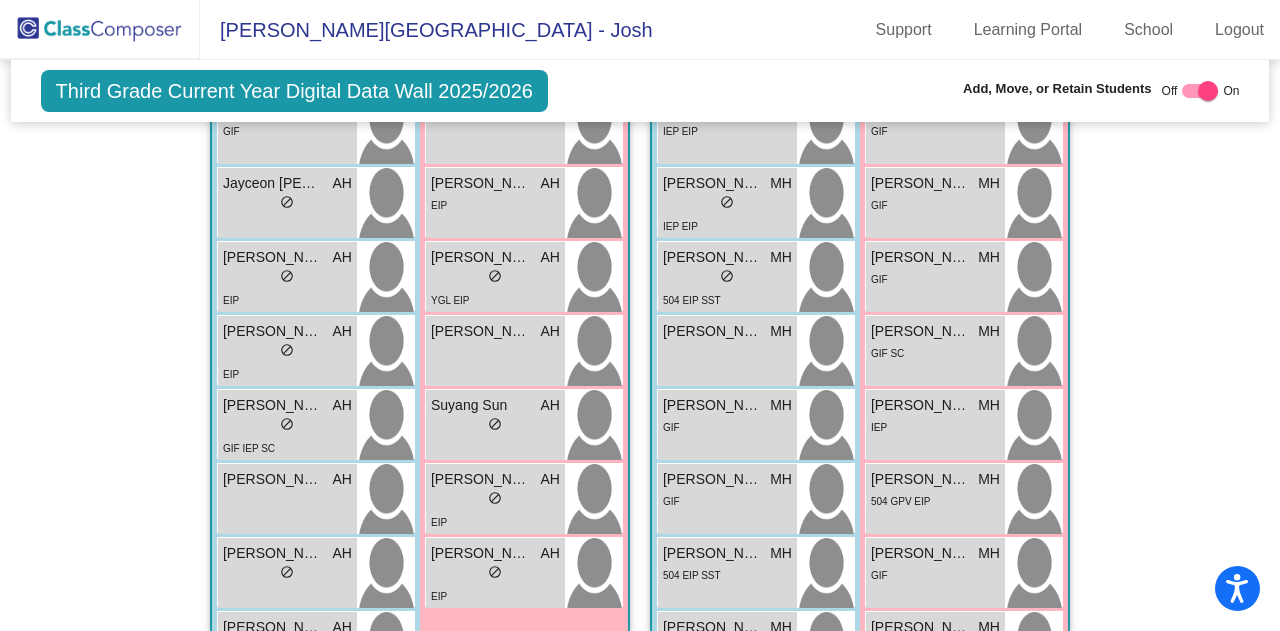 scroll, scrollTop: 2944, scrollLeft: 0, axis: vertical 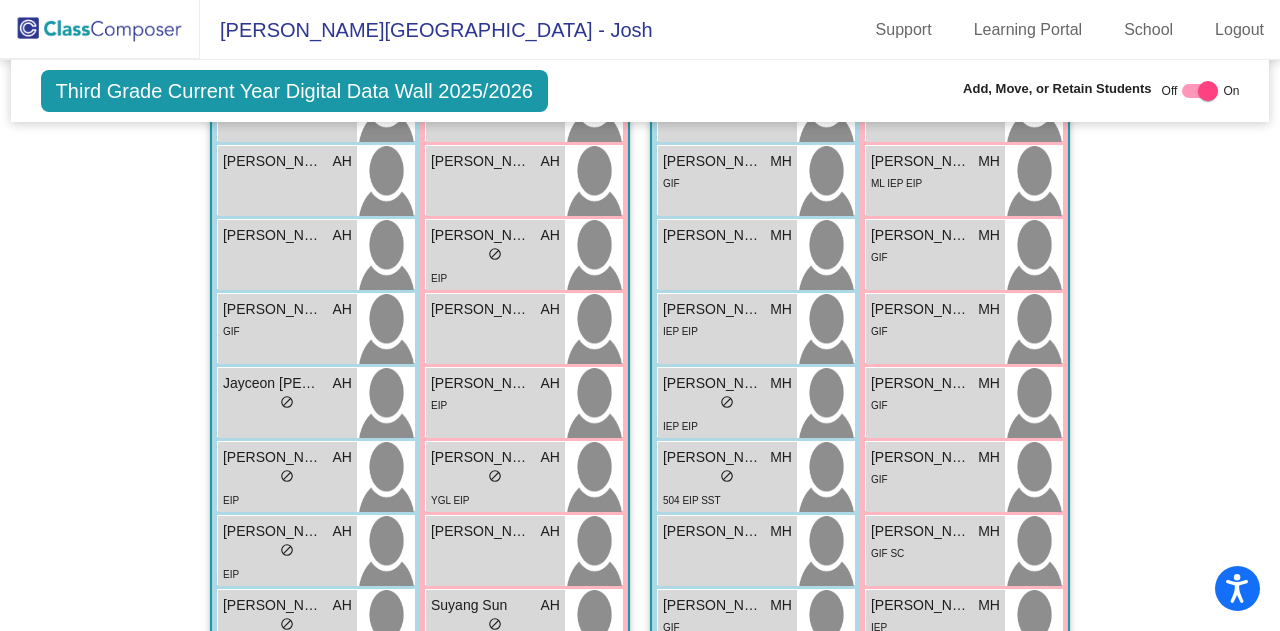 click 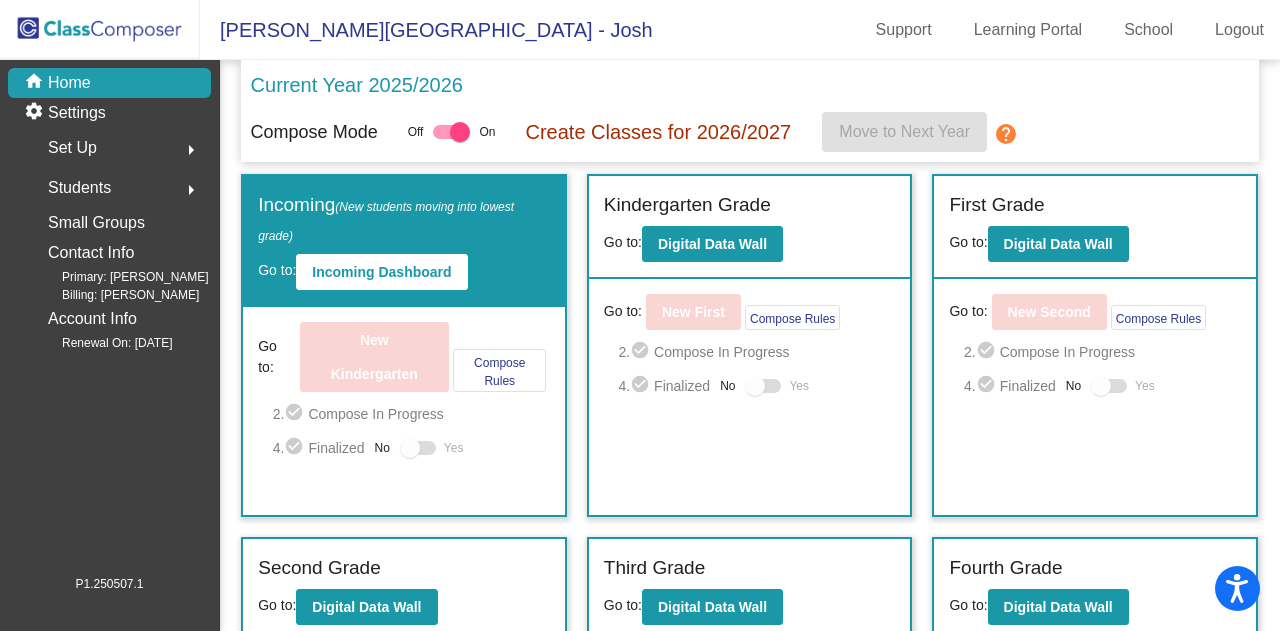 scroll, scrollTop: 200, scrollLeft: 0, axis: vertical 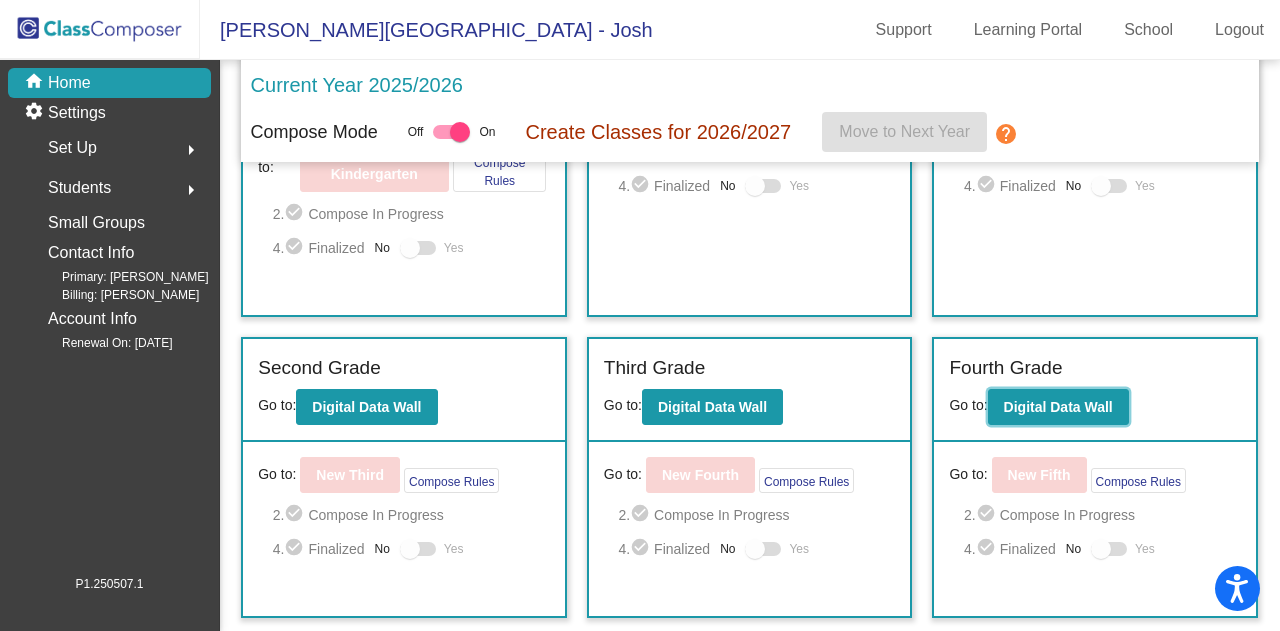 click on "Digital Data Wall" 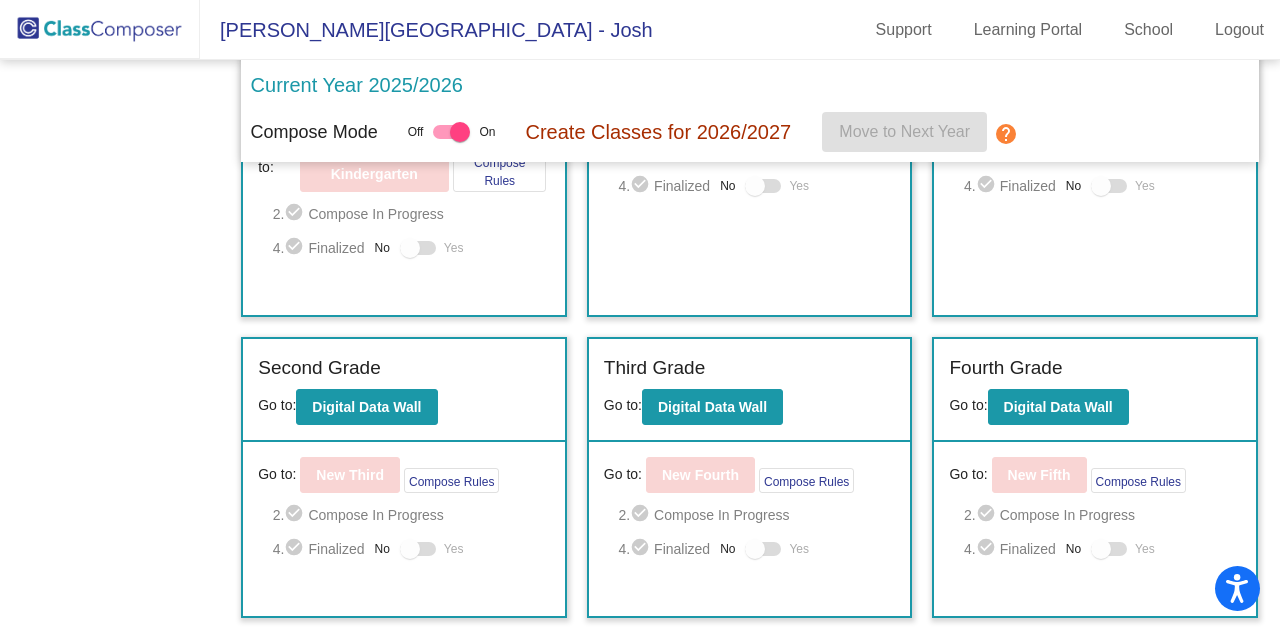 scroll, scrollTop: 0, scrollLeft: 0, axis: both 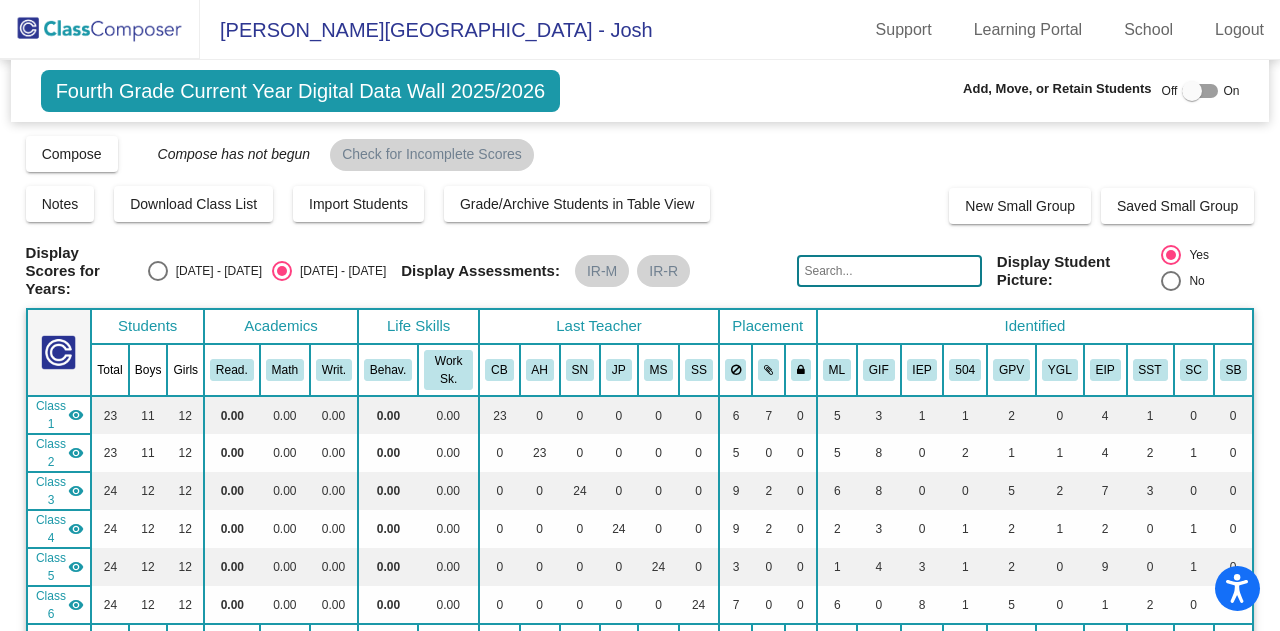 click at bounding box center [1200, 91] 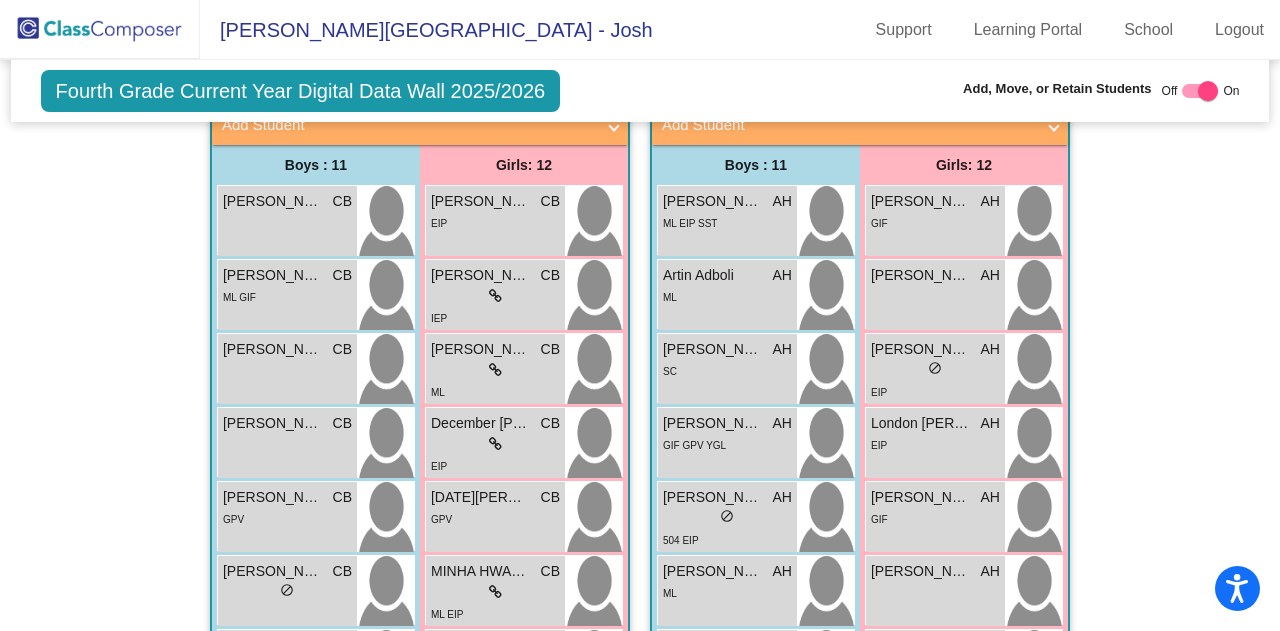 scroll, scrollTop: 456, scrollLeft: 0, axis: vertical 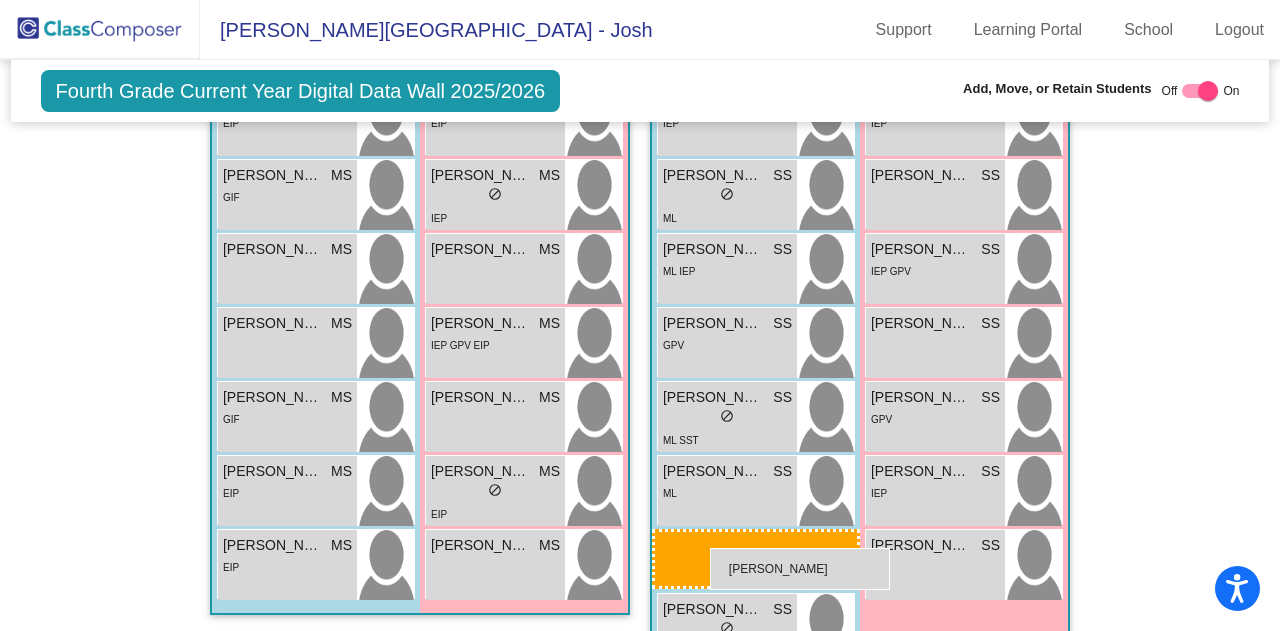 drag, startPoint x: 705, startPoint y: 574, endPoint x: 710, endPoint y: 548, distance: 26.476404 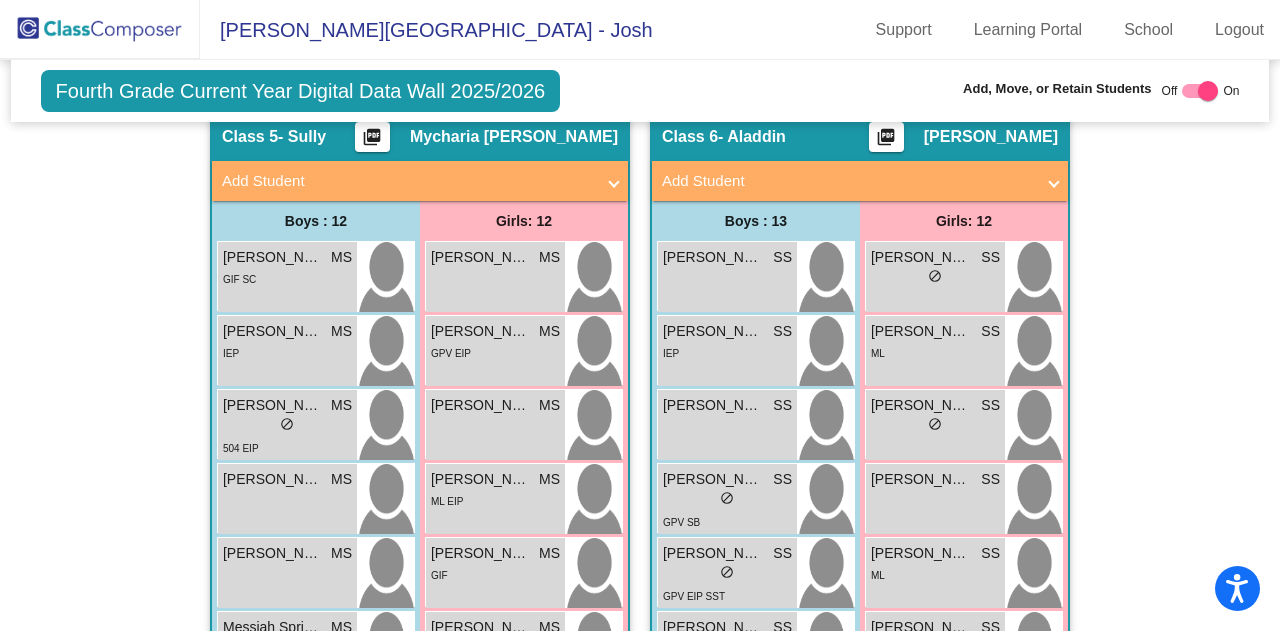 scroll, scrollTop: 2600, scrollLeft: 0, axis: vertical 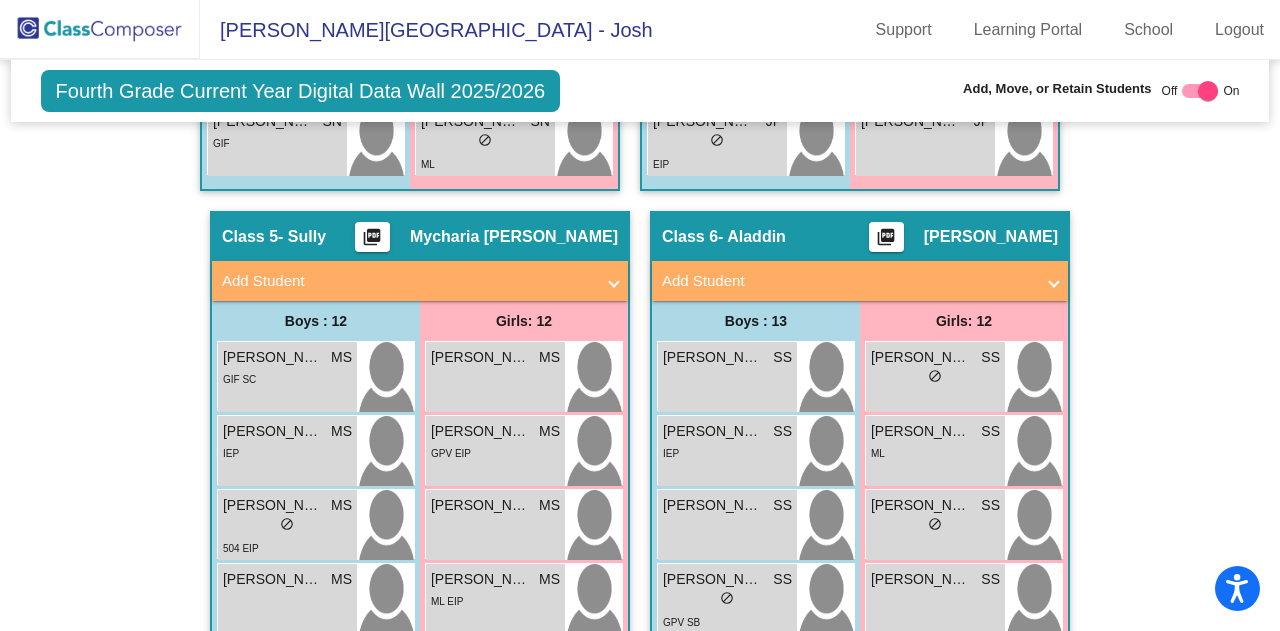 click at bounding box center (1054, 281) 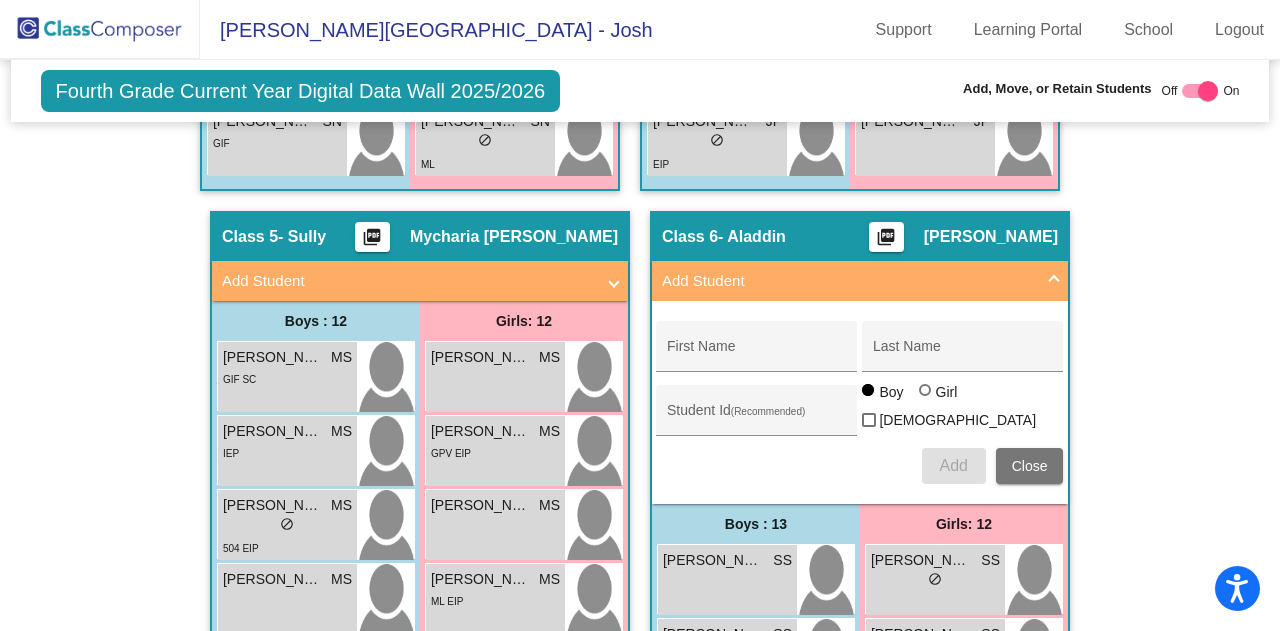 click on "First Name" at bounding box center (757, 352) 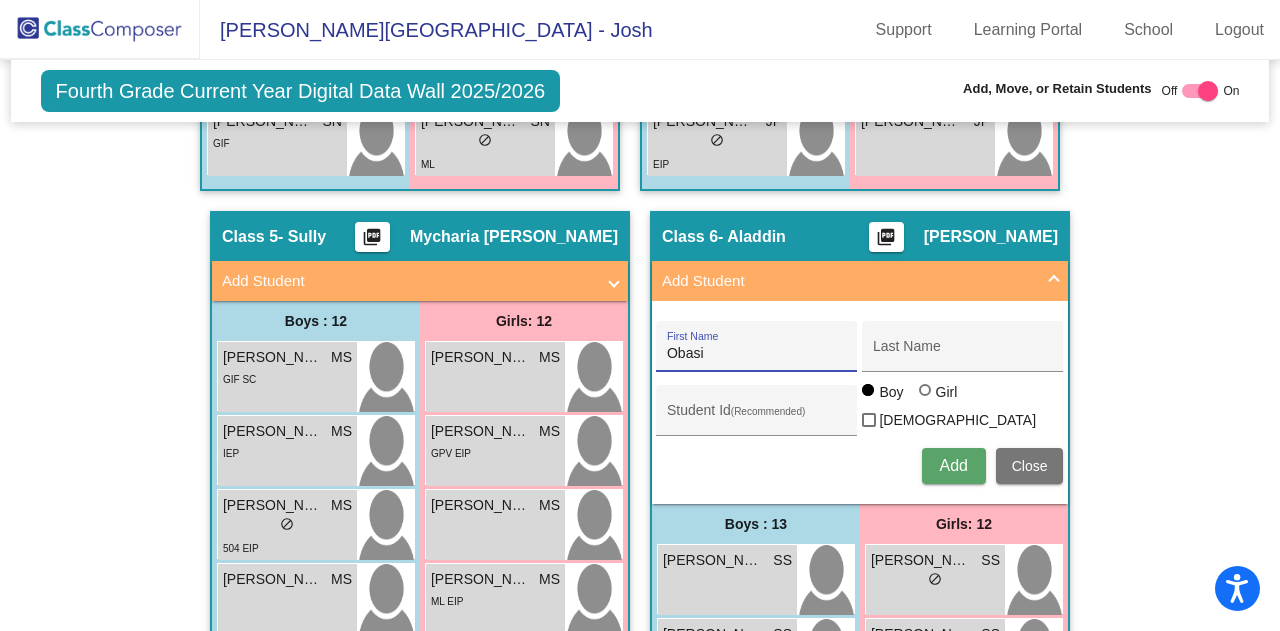 type on "Obasi" 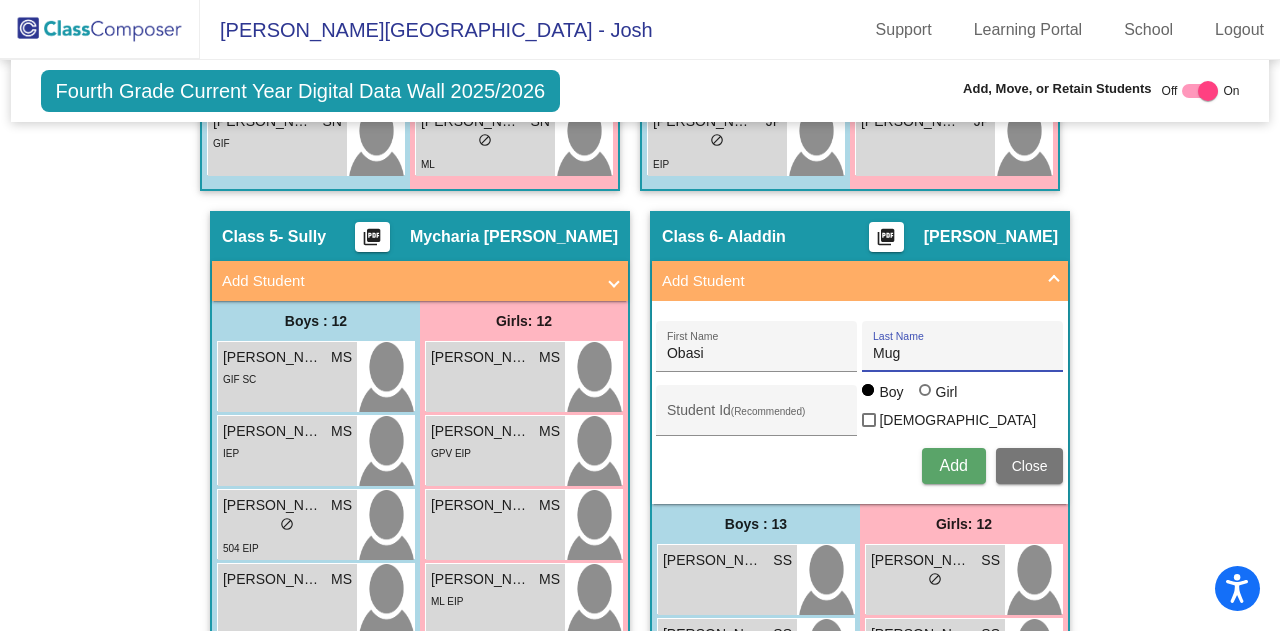 type on "Mug" 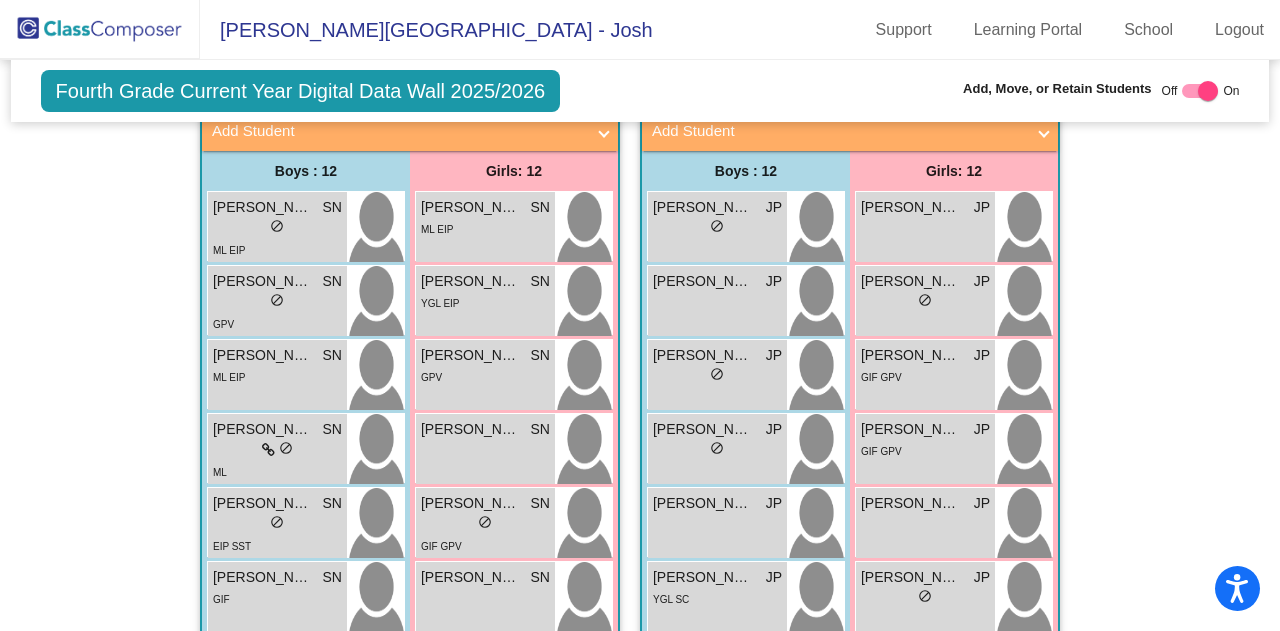 scroll, scrollTop: 1300, scrollLeft: 0, axis: vertical 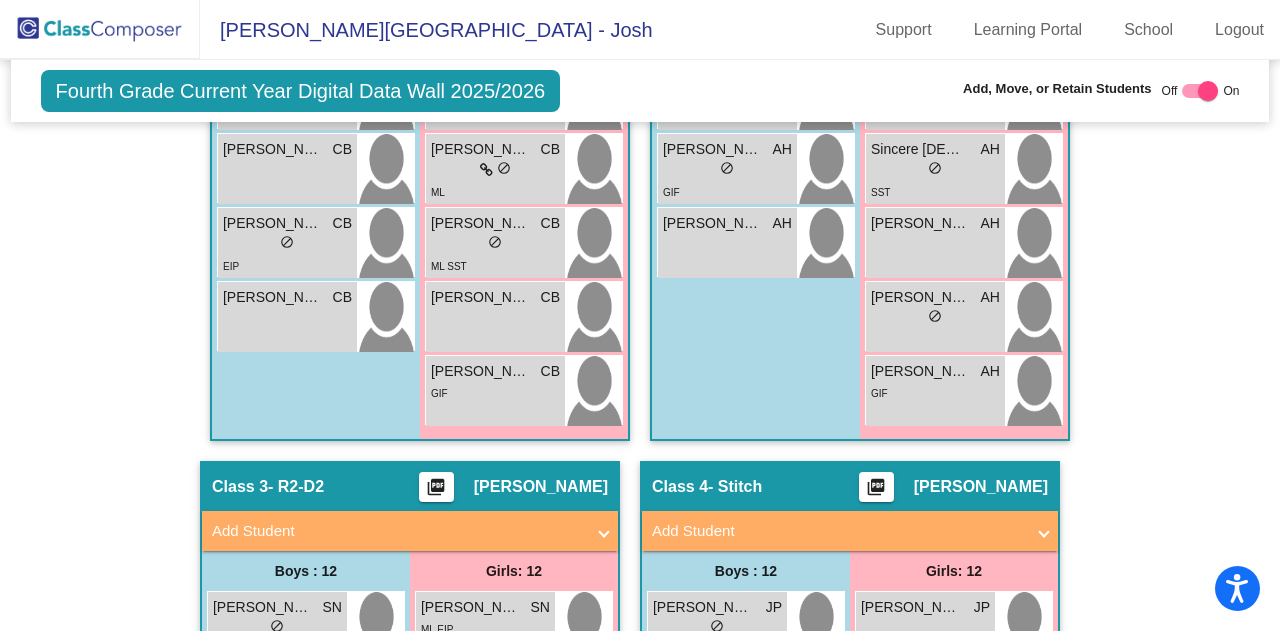 click 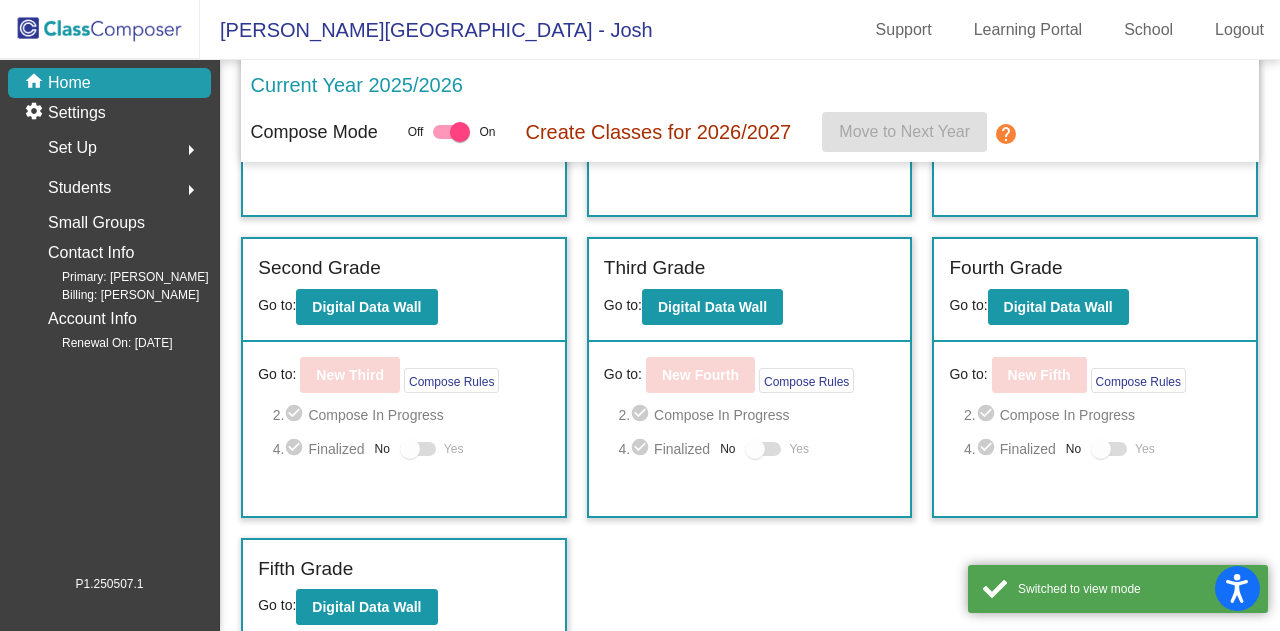 scroll, scrollTop: 310, scrollLeft: 0, axis: vertical 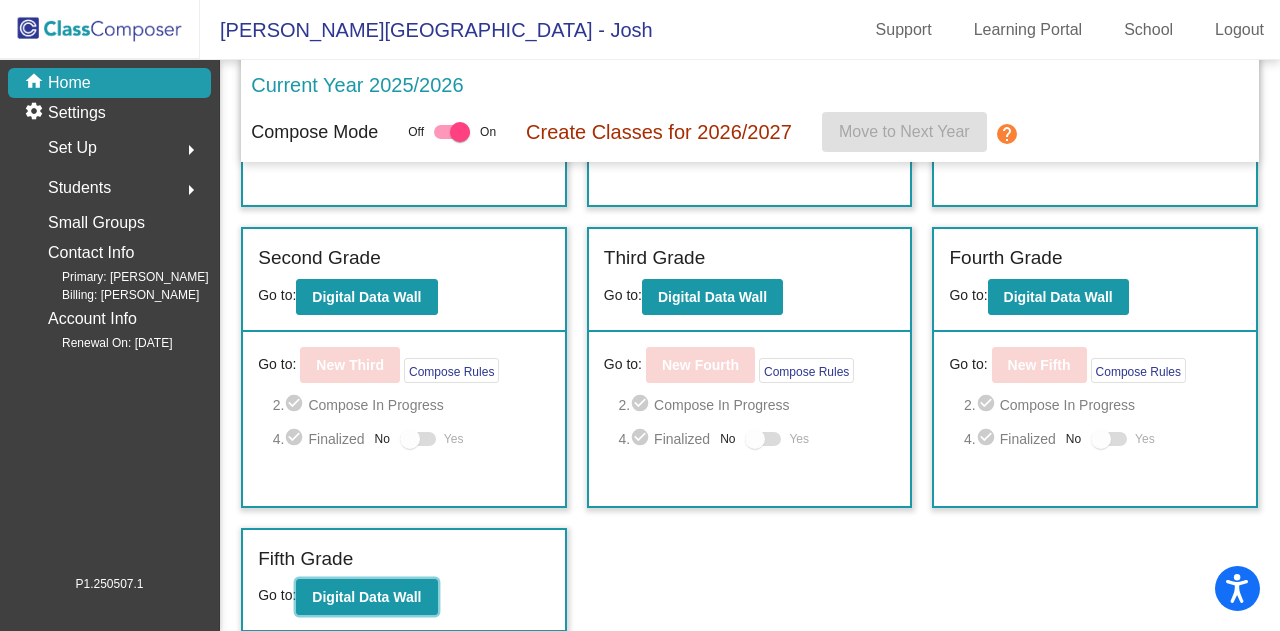click on "Digital Data Wall" 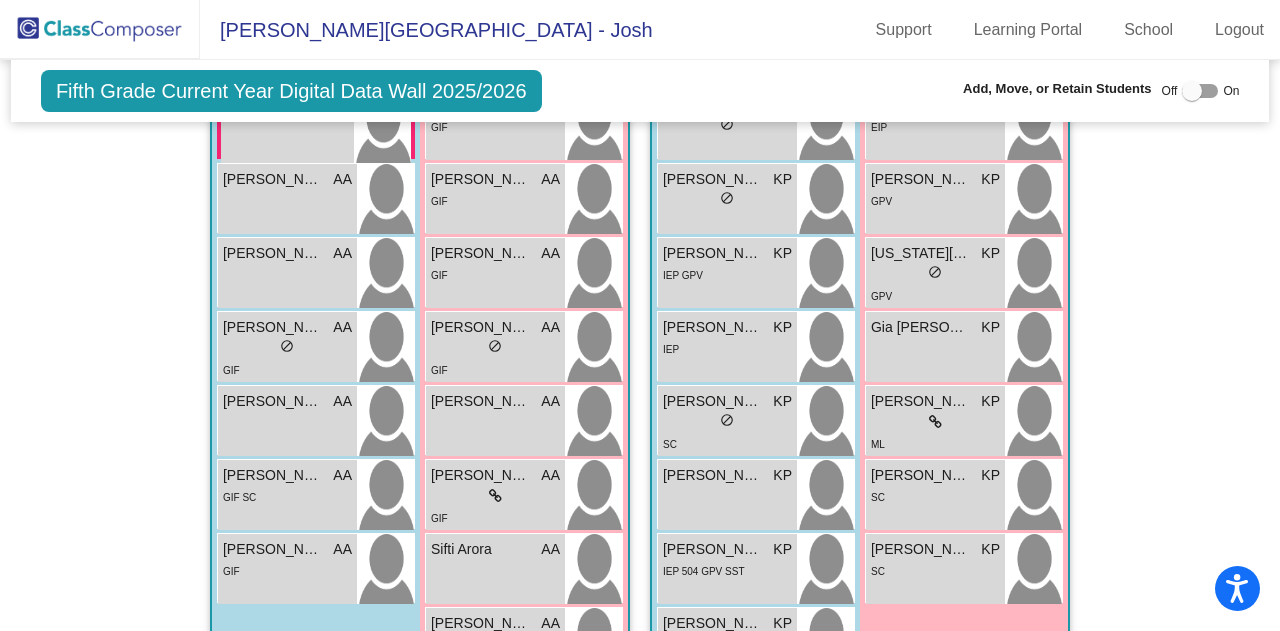 scroll, scrollTop: 1456, scrollLeft: 0, axis: vertical 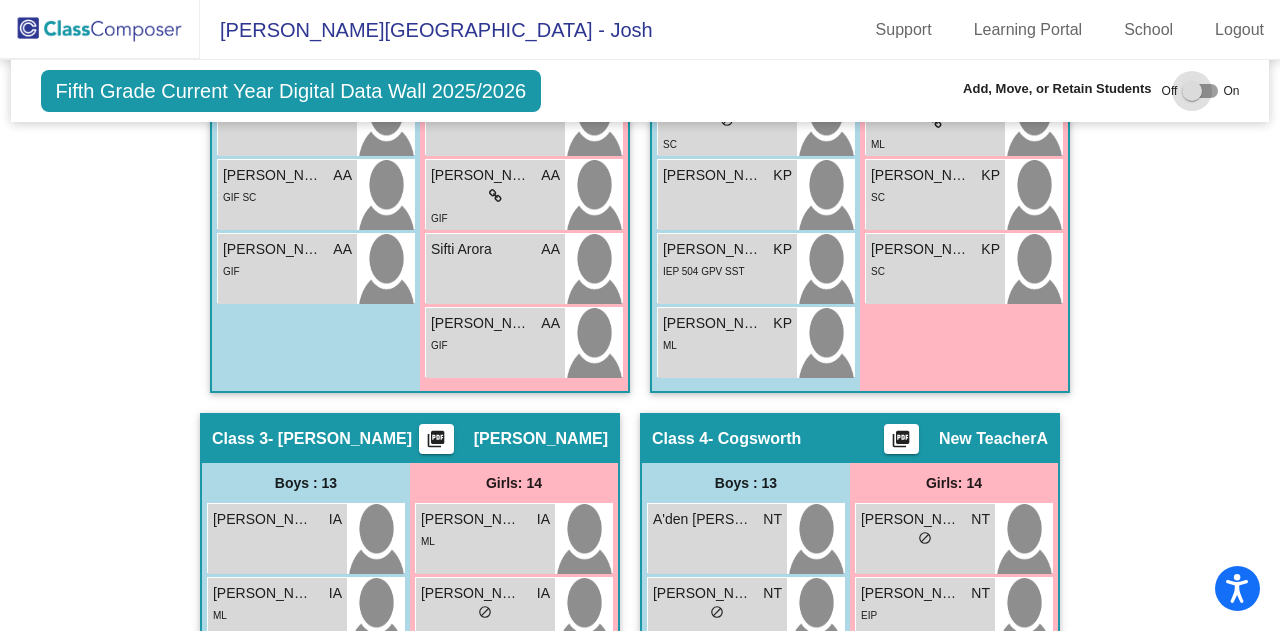 click at bounding box center (1200, 91) 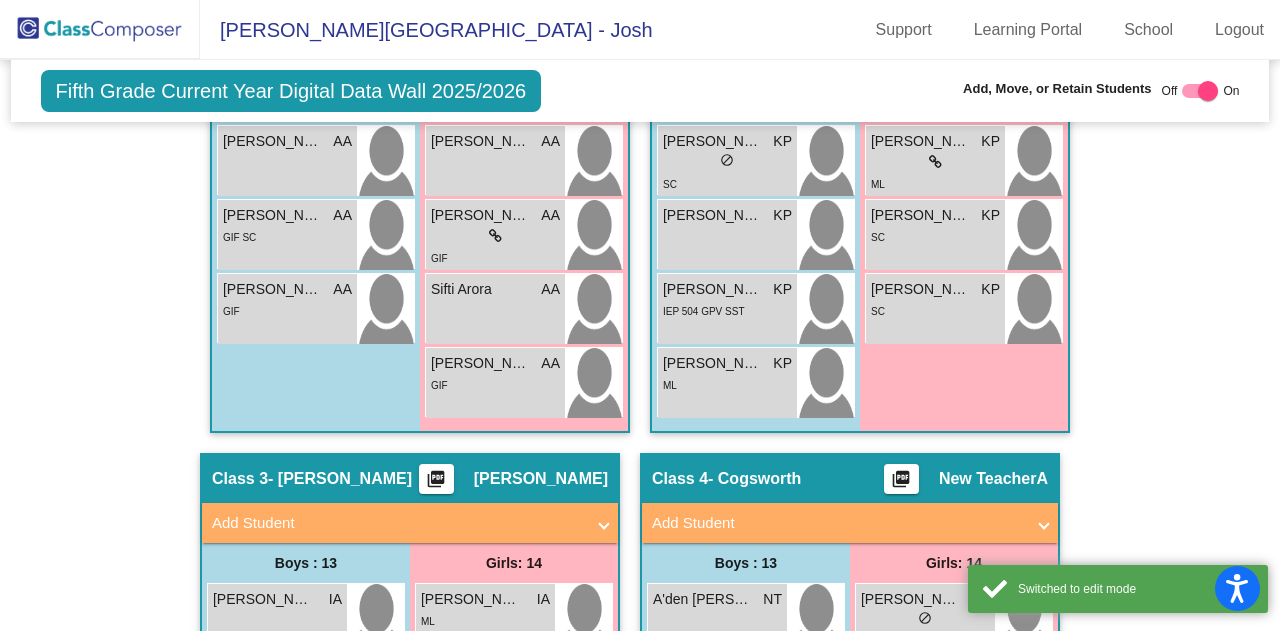 scroll, scrollTop: 1496, scrollLeft: 0, axis: vertical 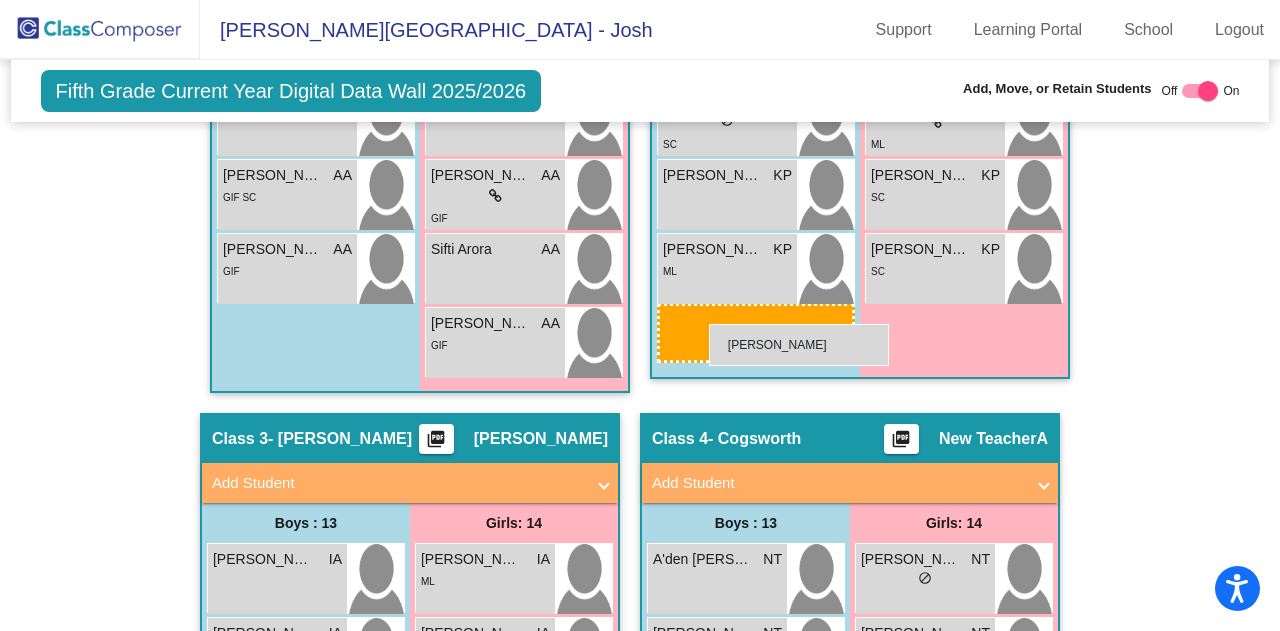 drag, startPoint x: 730, startPoint y: 274, endPoint x: 709, endPoint y: 324, distance: 54.230988 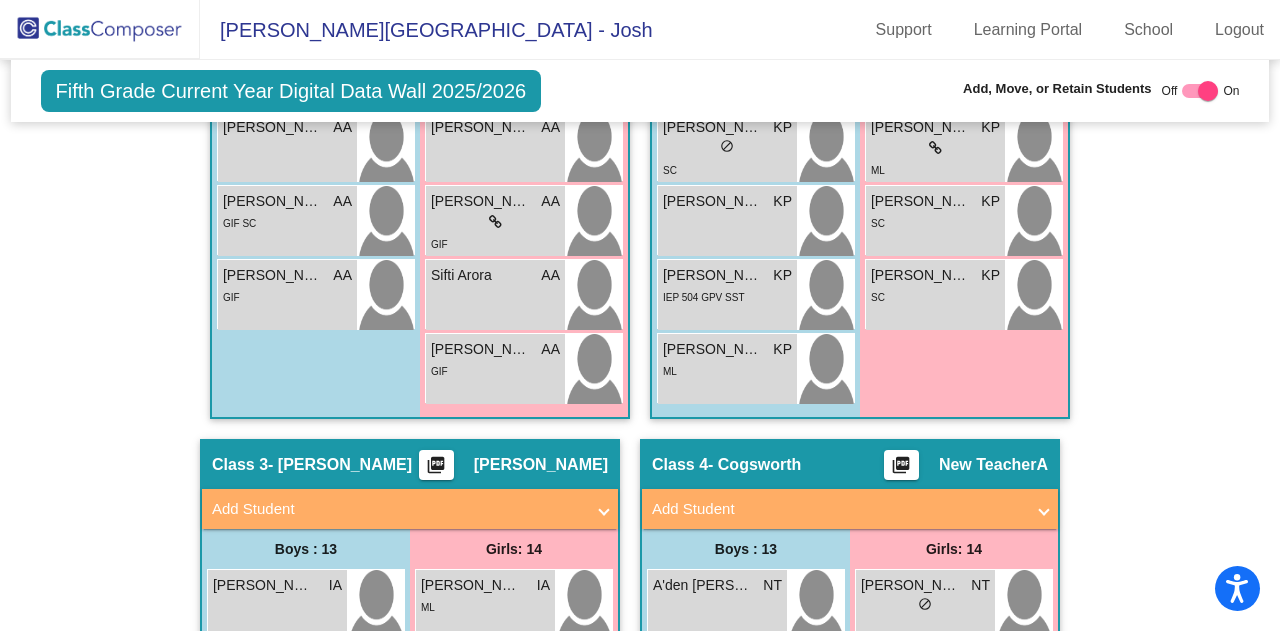 scroll, scrollTop: 1370, scrollLeft: 0, axis: vertical 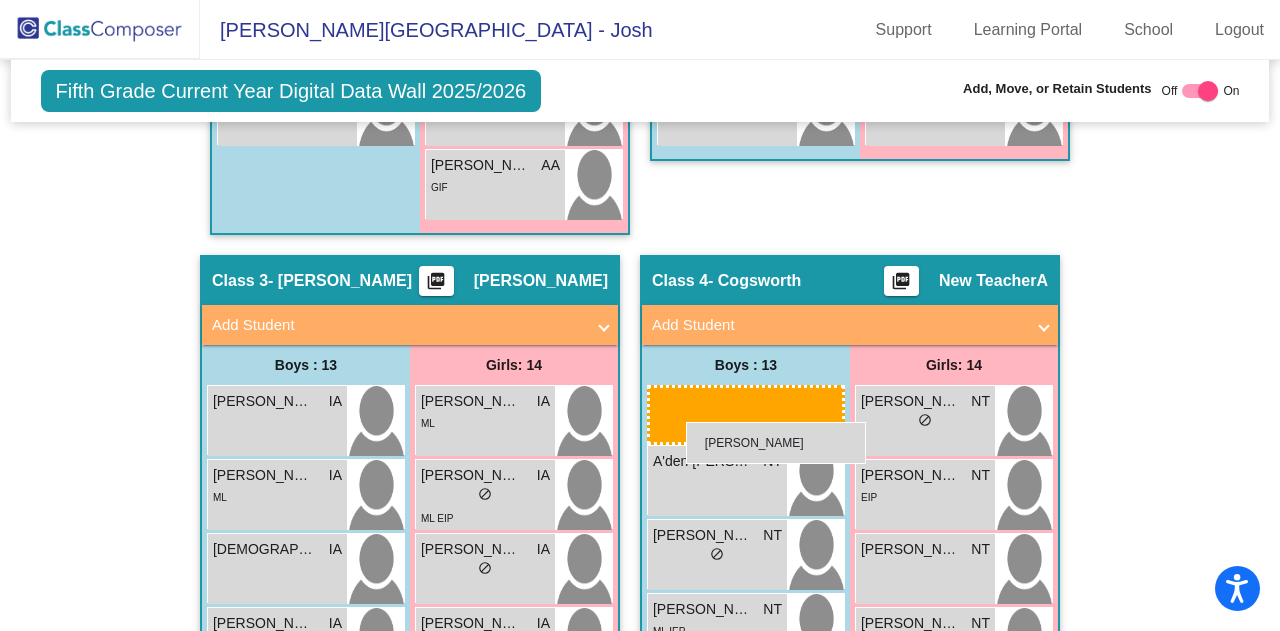 drag, startPoint x: 730, startPoint y: 391, endPoint x: 686, endPoint y: 422, distance: 53.823788 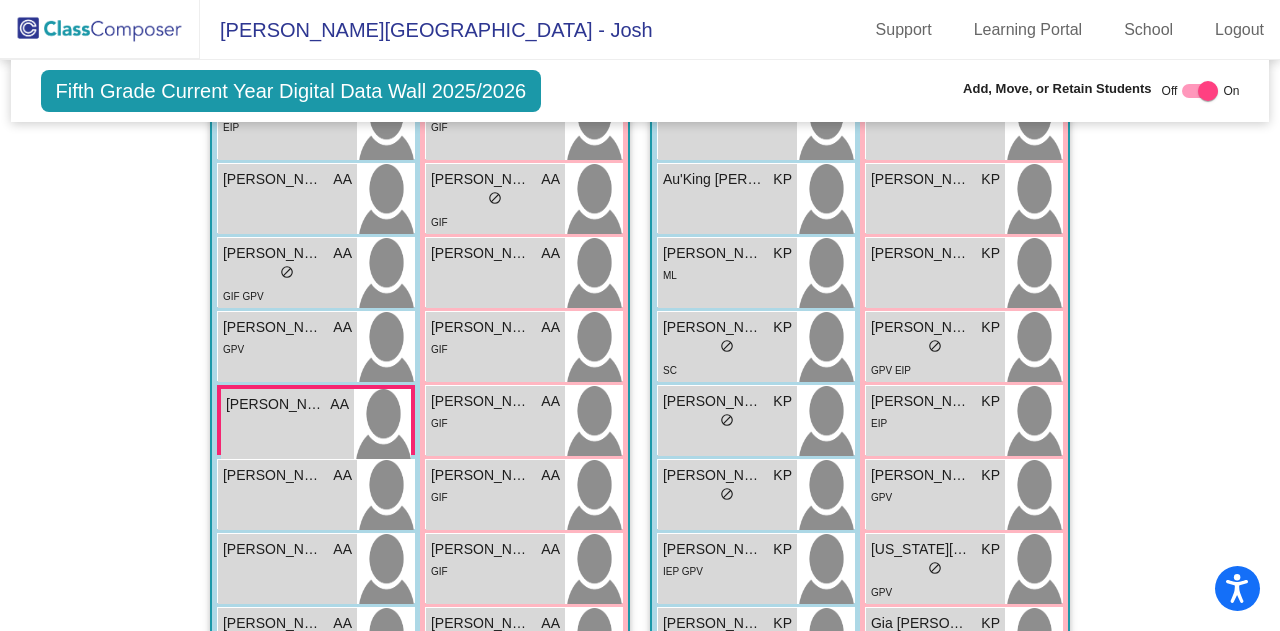 scroll, scrollTop: 1200, scrollLeft: 0, axis: vertical 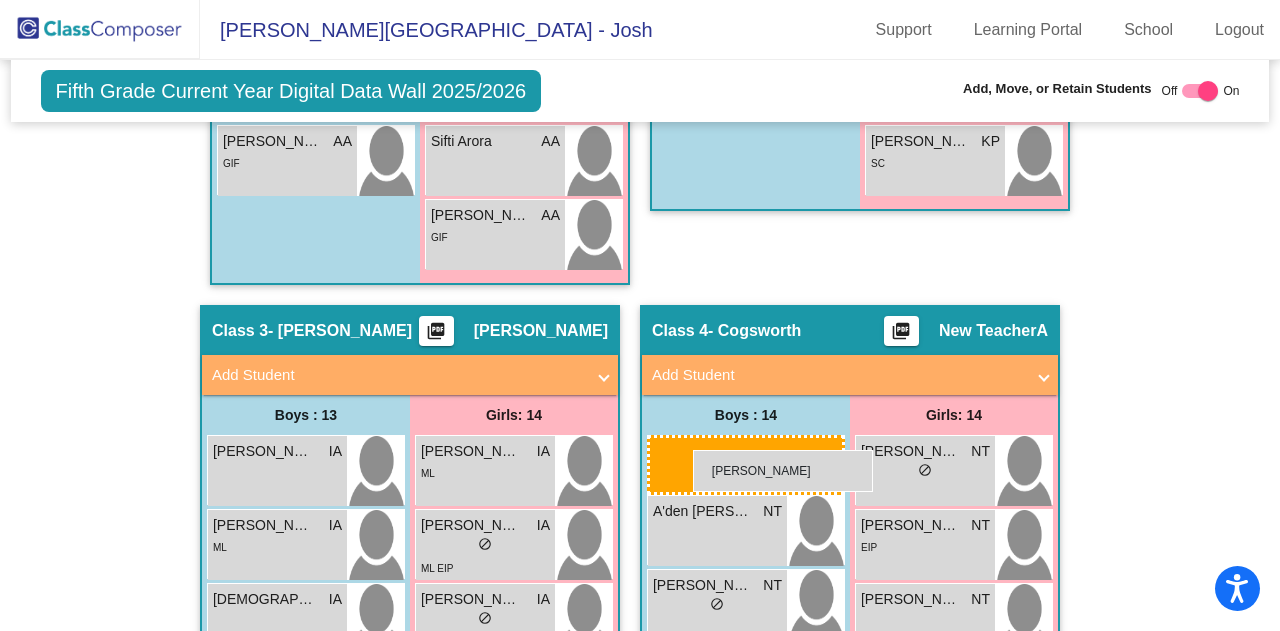 drag, startPoint x: 748, startPoint y: 262, endPoint x: 692, endPoint y: 450, distance: 196.1632 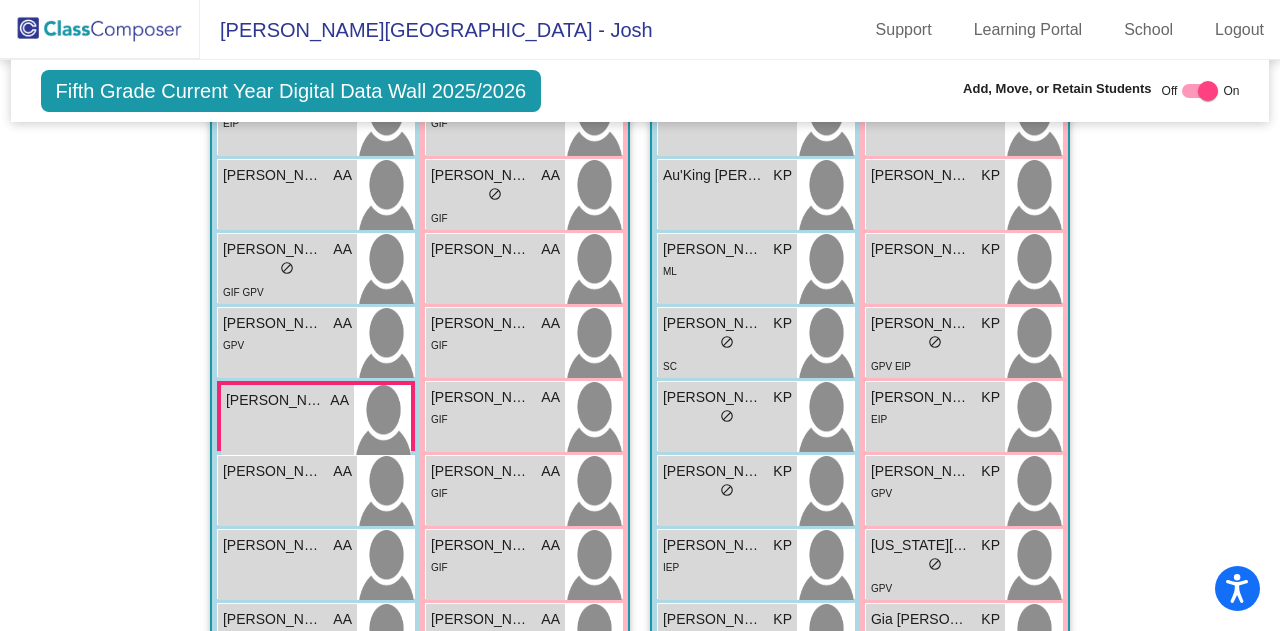 scroll, scrollTop: 804, scrollLeft: 0, axis: vertical 